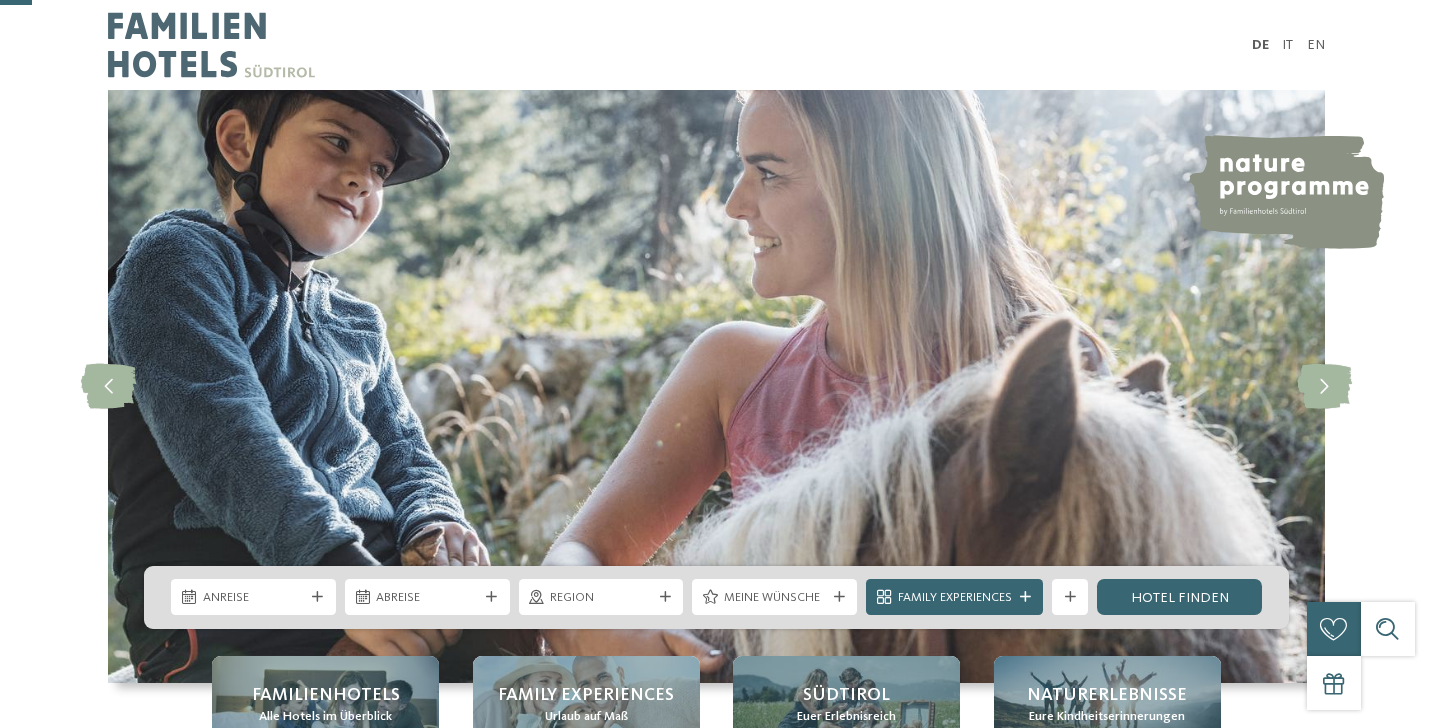 scroll, scrollTop: 179, scrollLeft: 0, axis: vertical 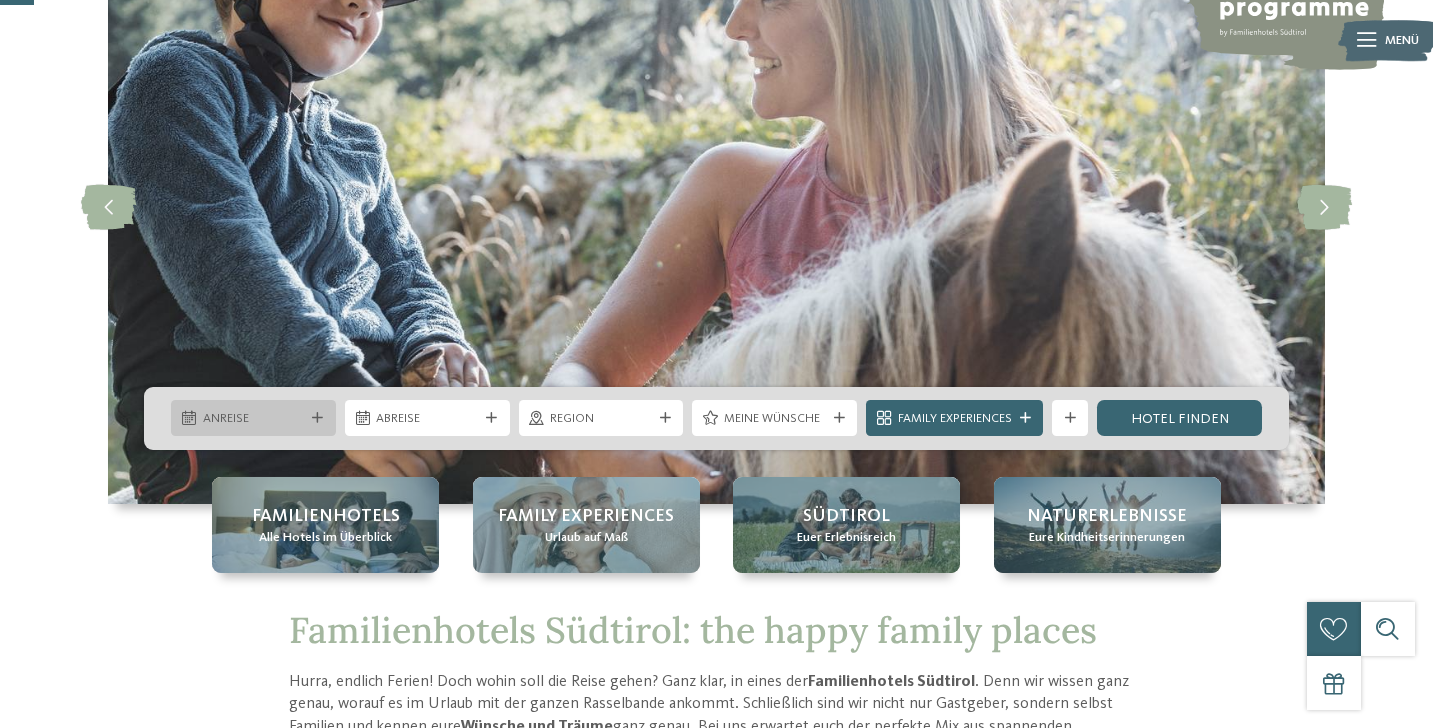 click at bounding box center (317, 418) 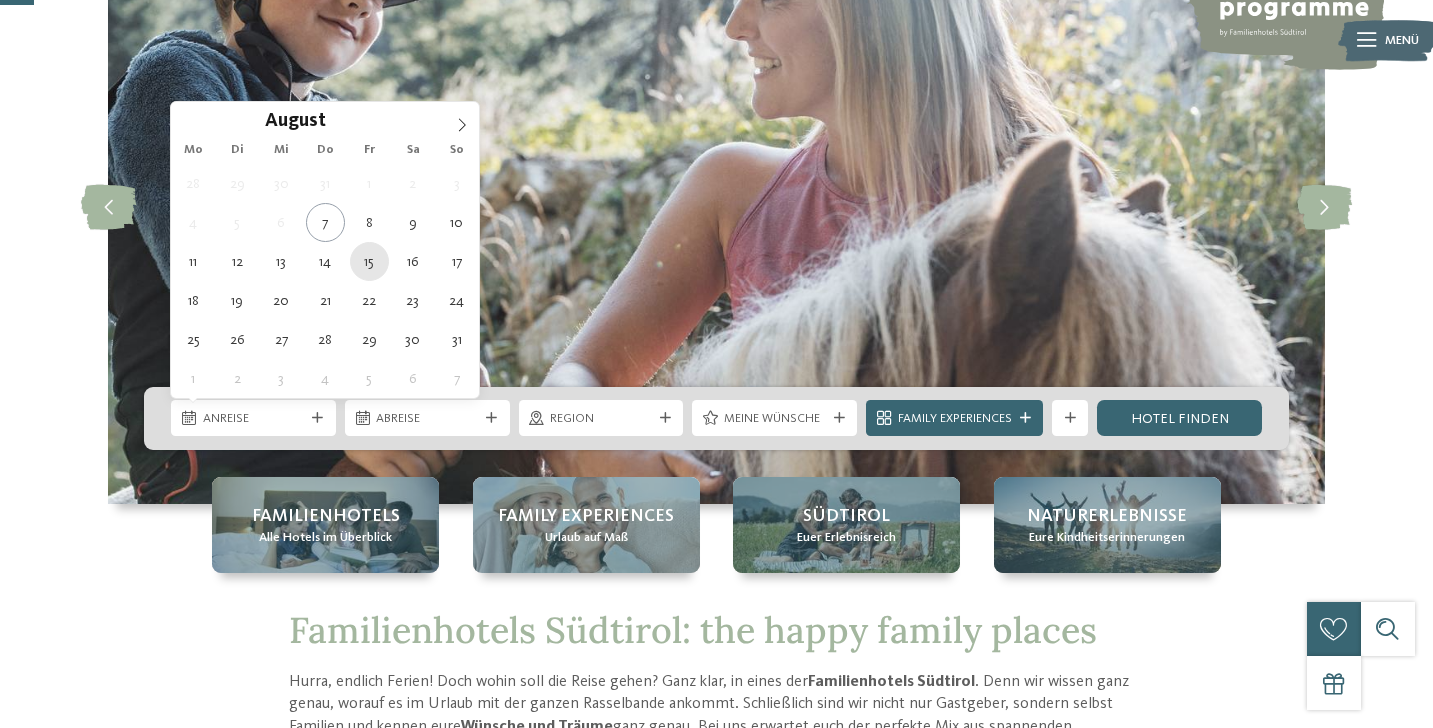 type on "15.08.2025" 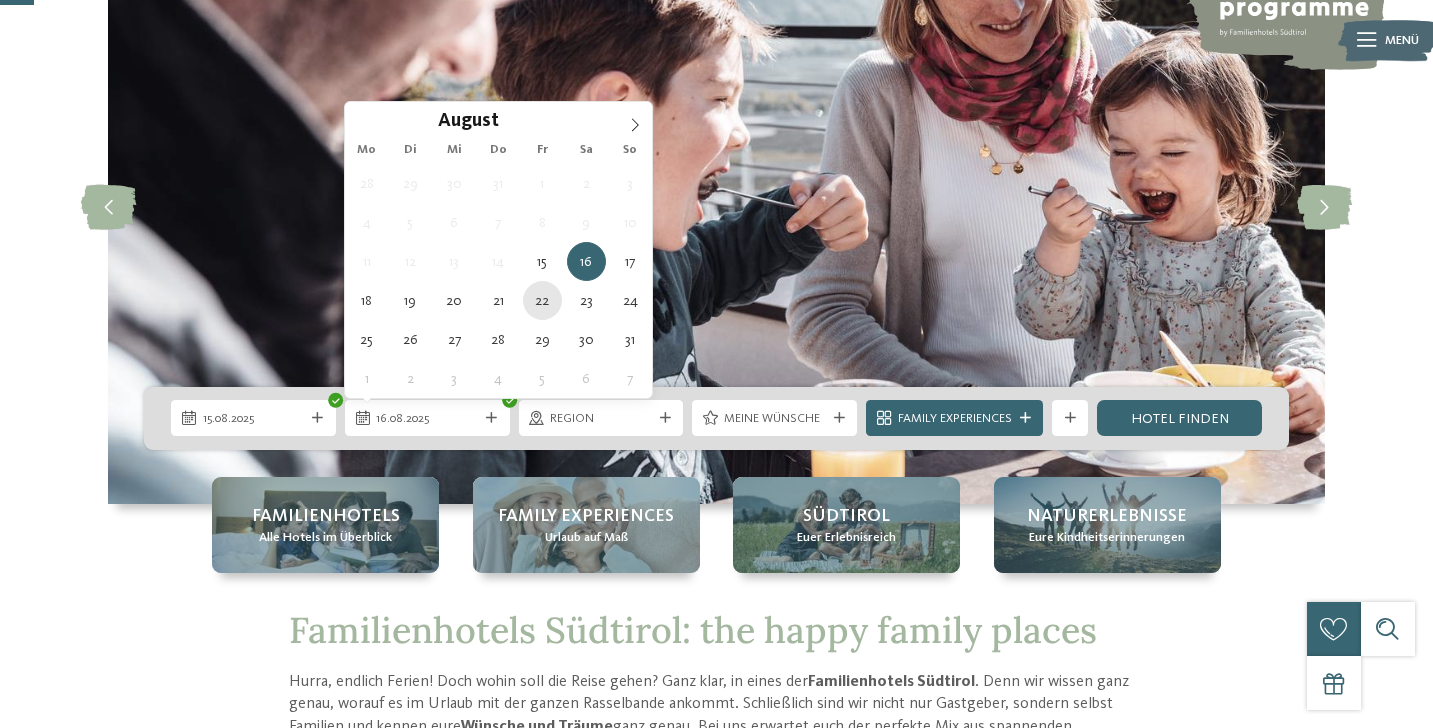 type on "22.08.2025" 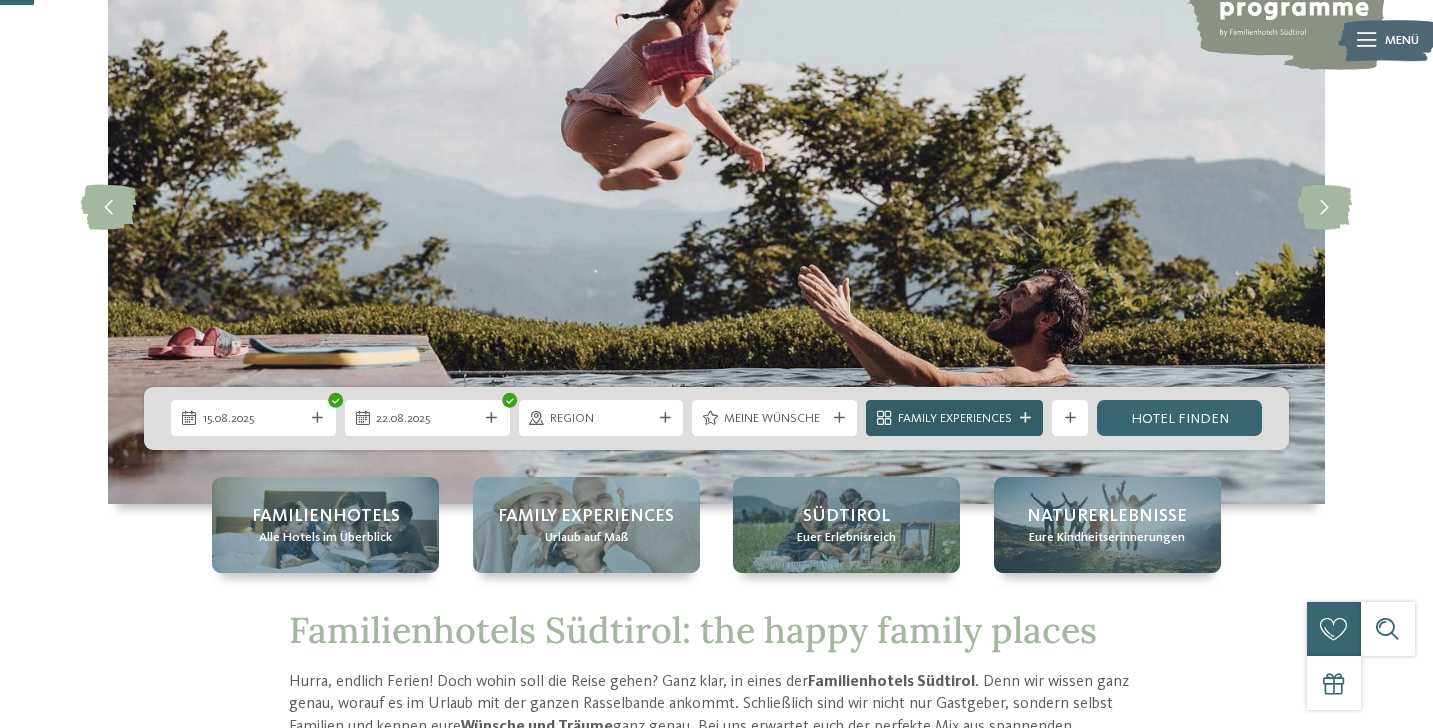 click on "Family Experiences" at bounding box center [955, 419] 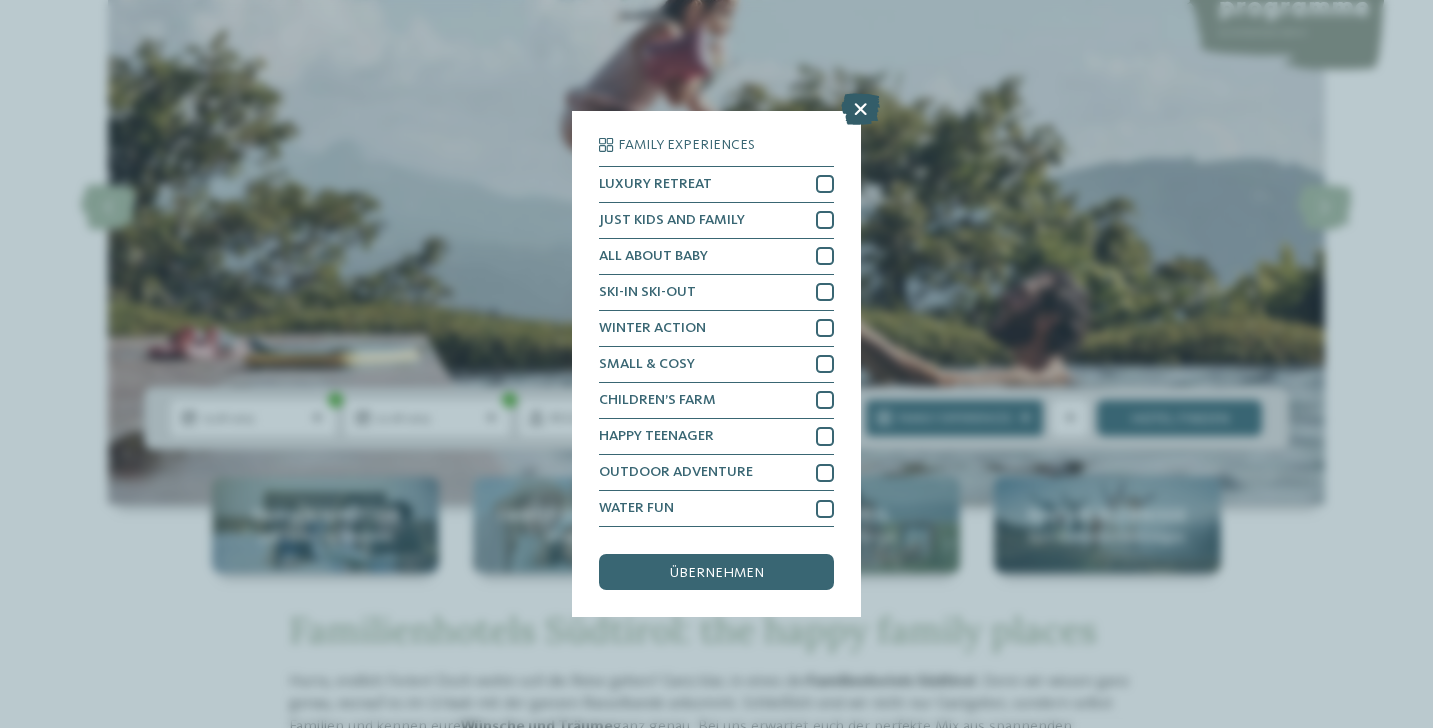 click at bounding box center [860, 109] 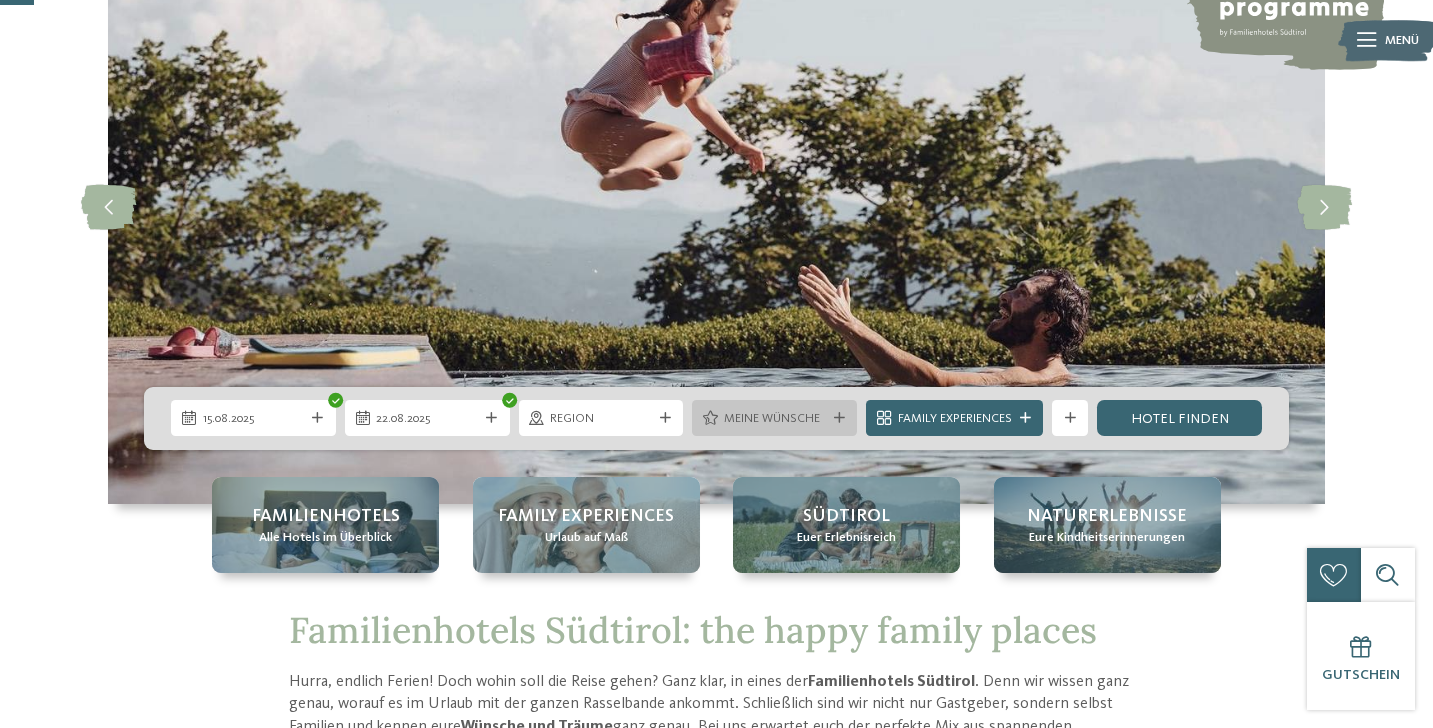click on "Meine Wünsche" at bounding box center (775, 419) 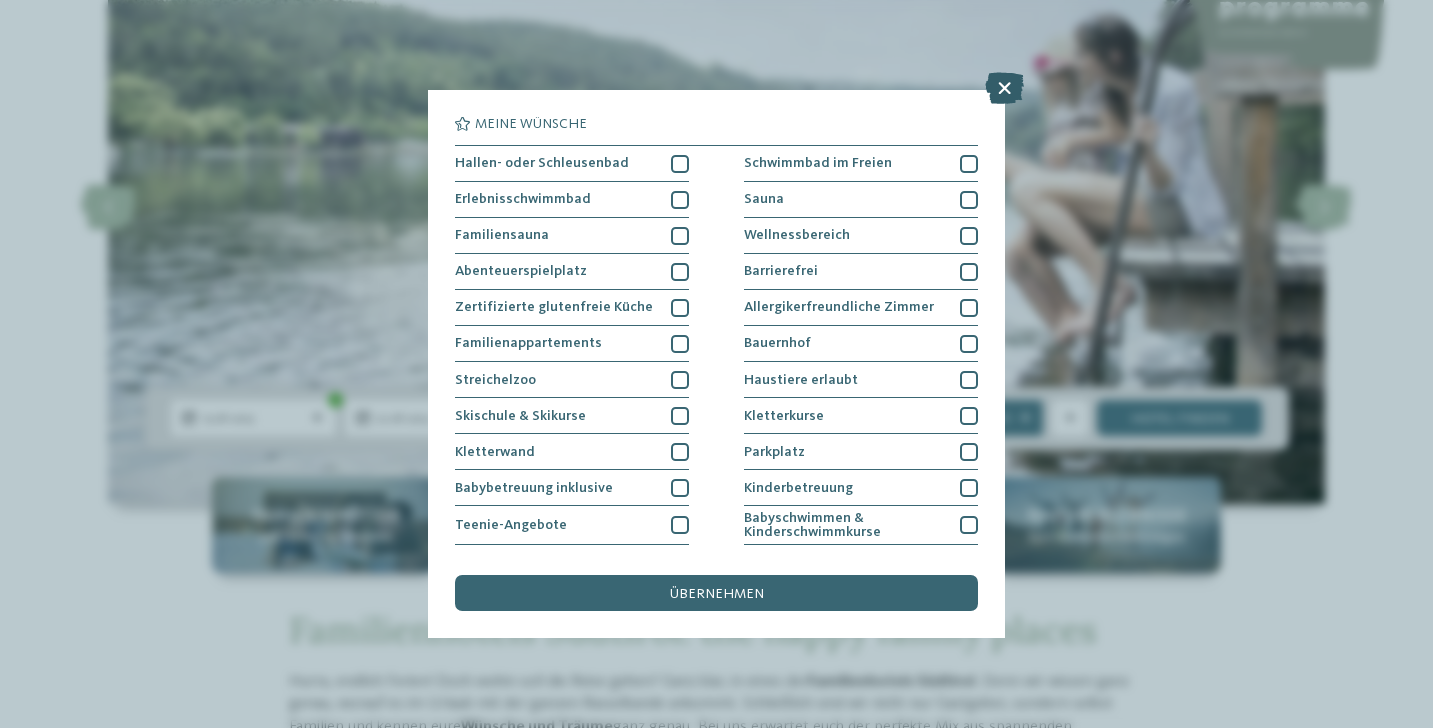 click at bounding box center [1004, 88] 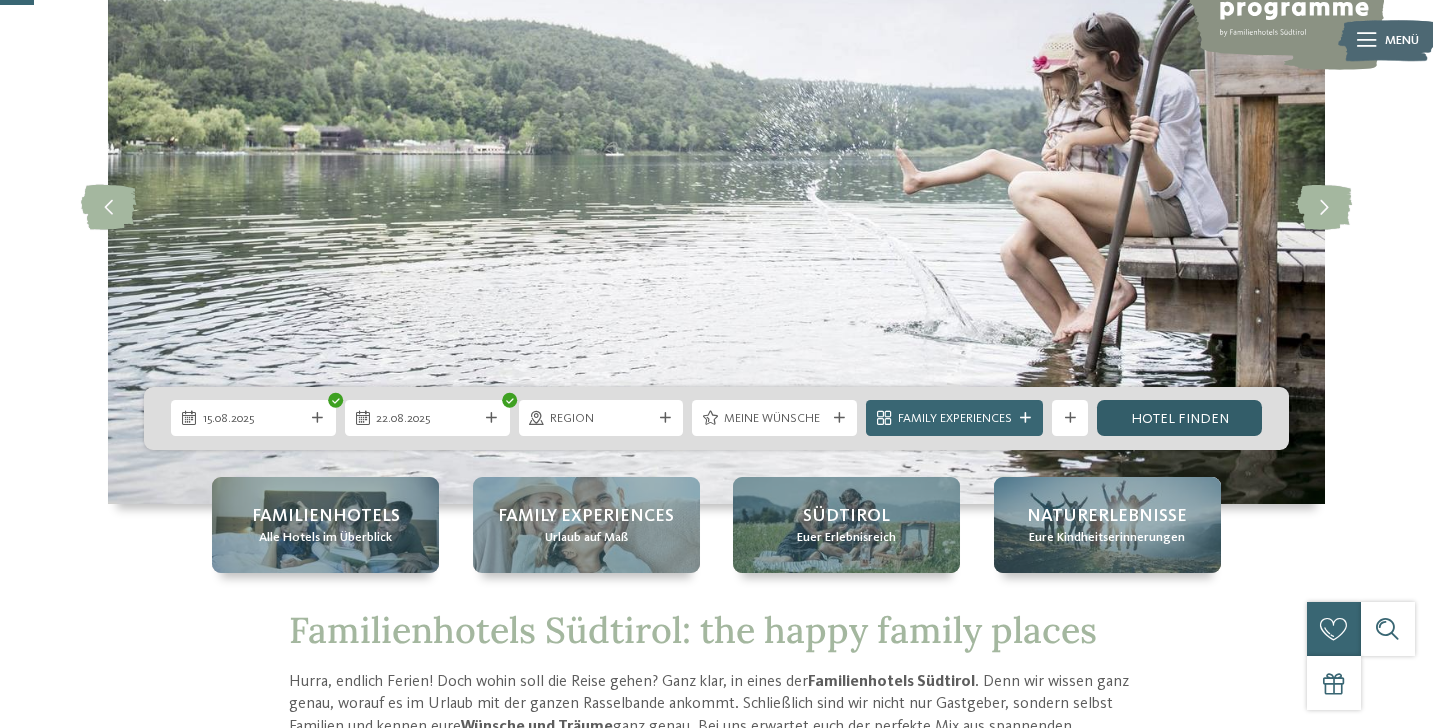 click on "Hotel finden" at bounding box center (1179, 418) 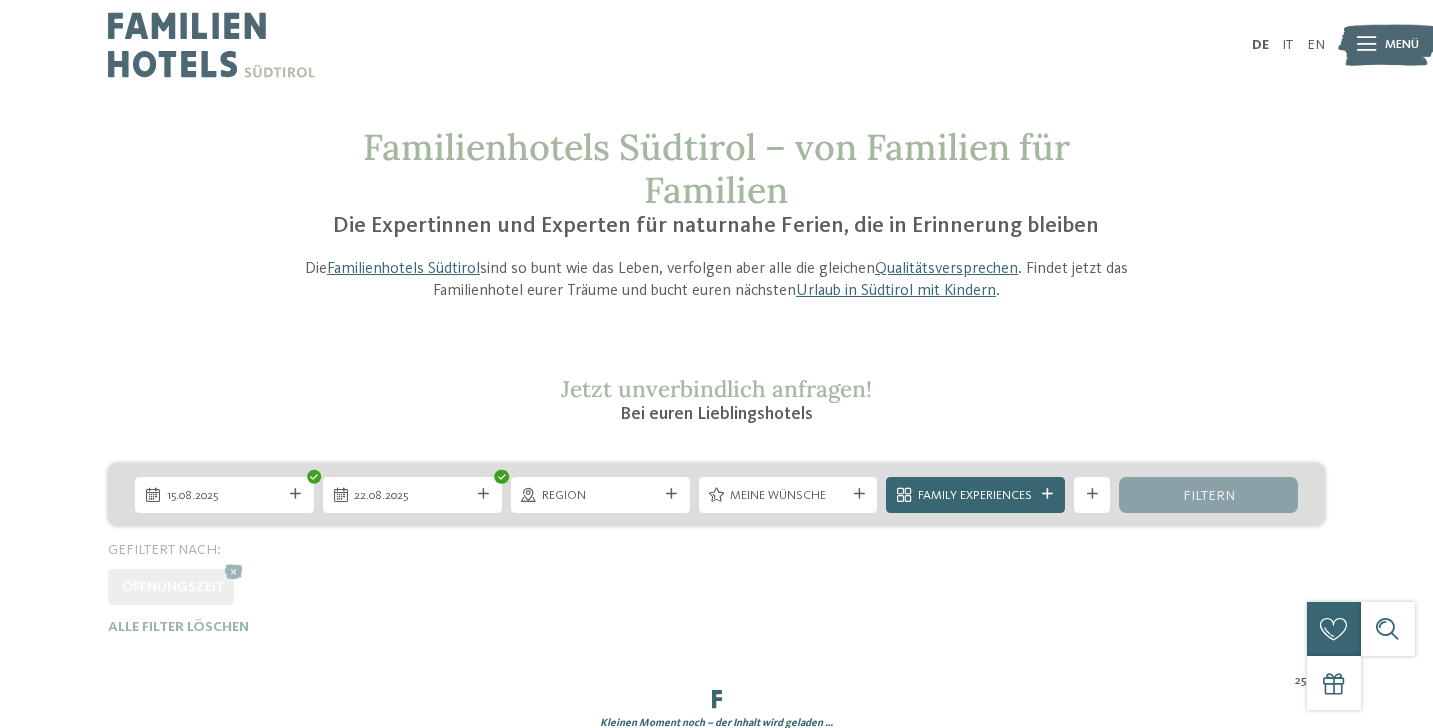 scroll, scrollTop: 0, scrollLeft: 0, axis: both 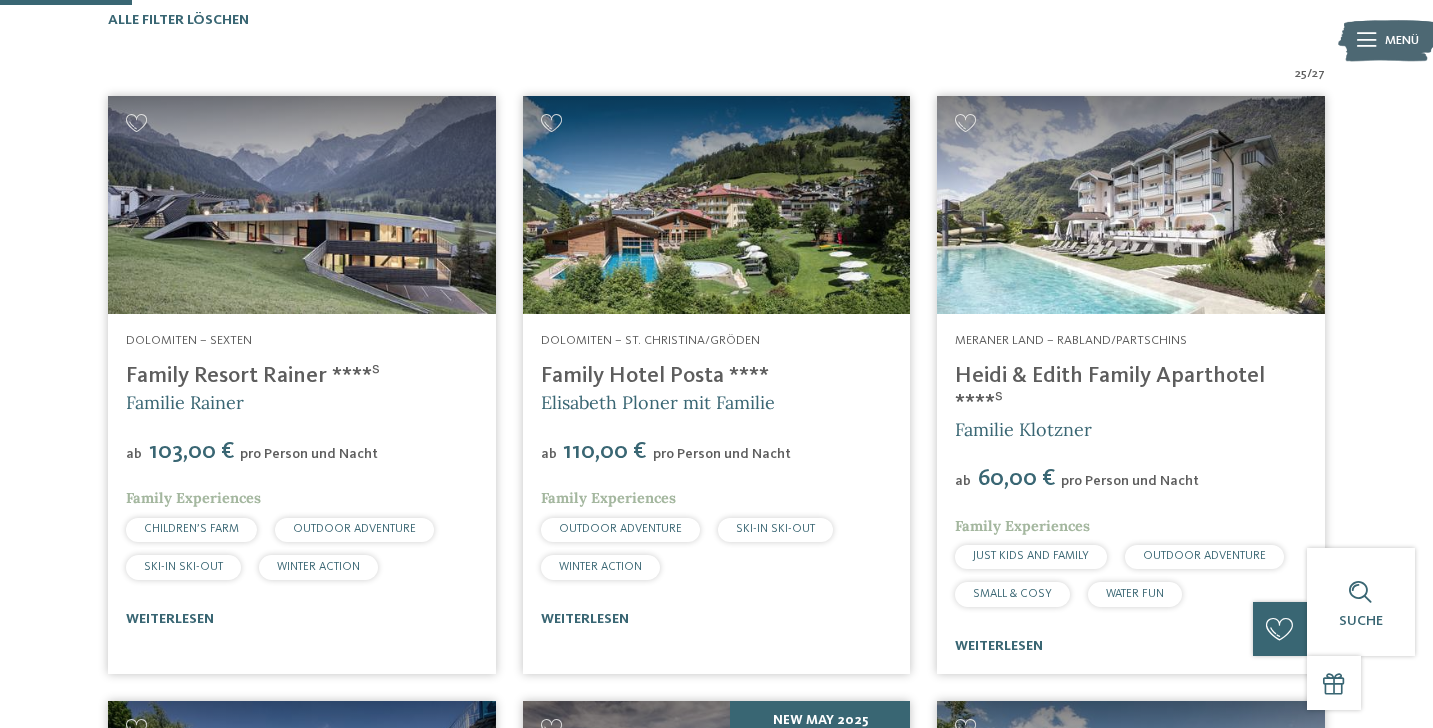 click at bounding box center (1131, 205) 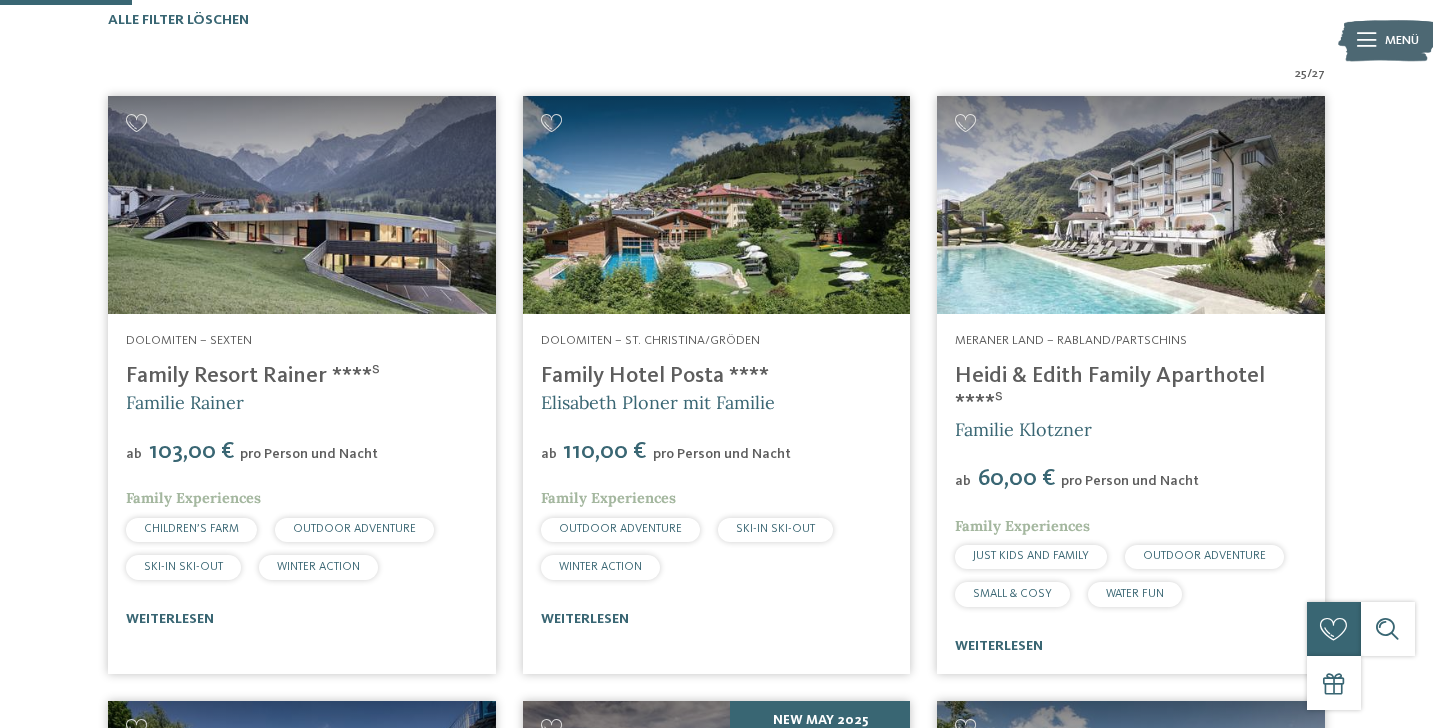 click at bounding box center (302, 205) 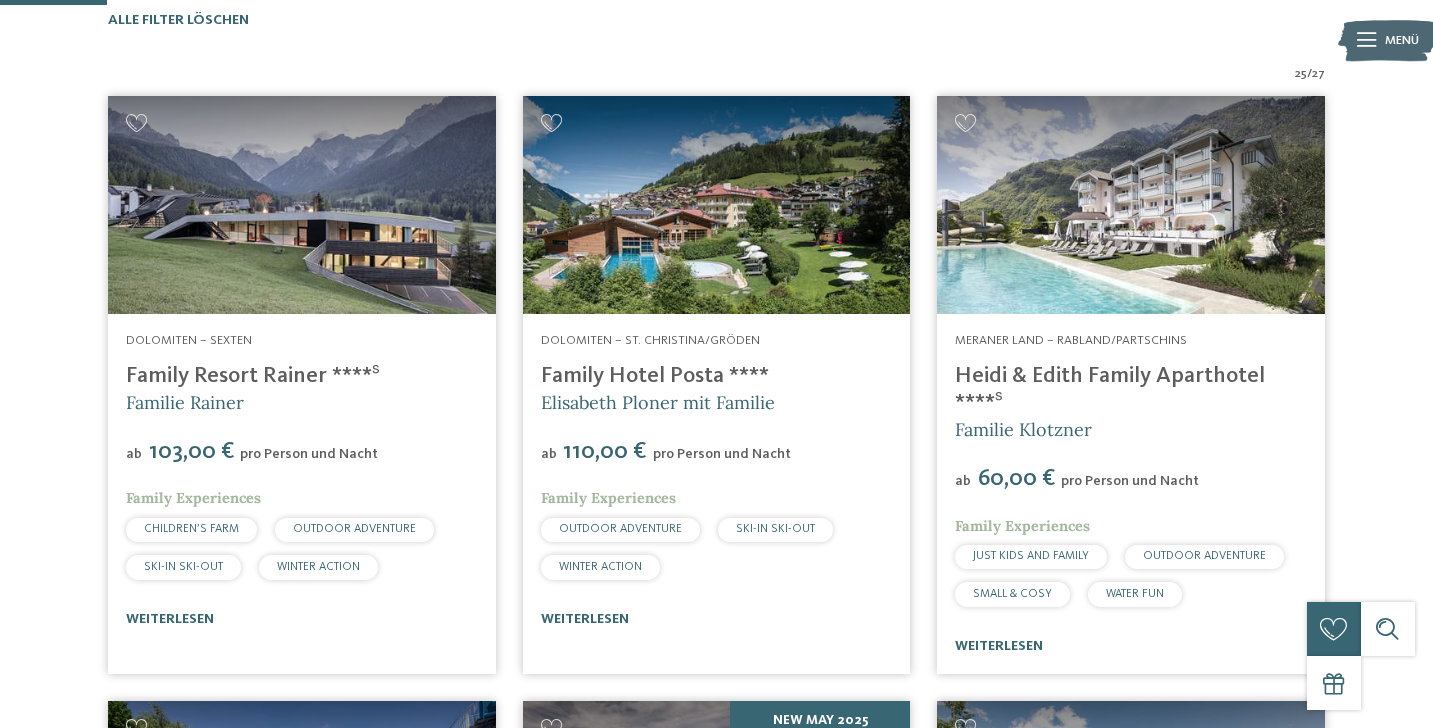 scroll, scrollTop: 0, scrollLeft: 0, axis: both 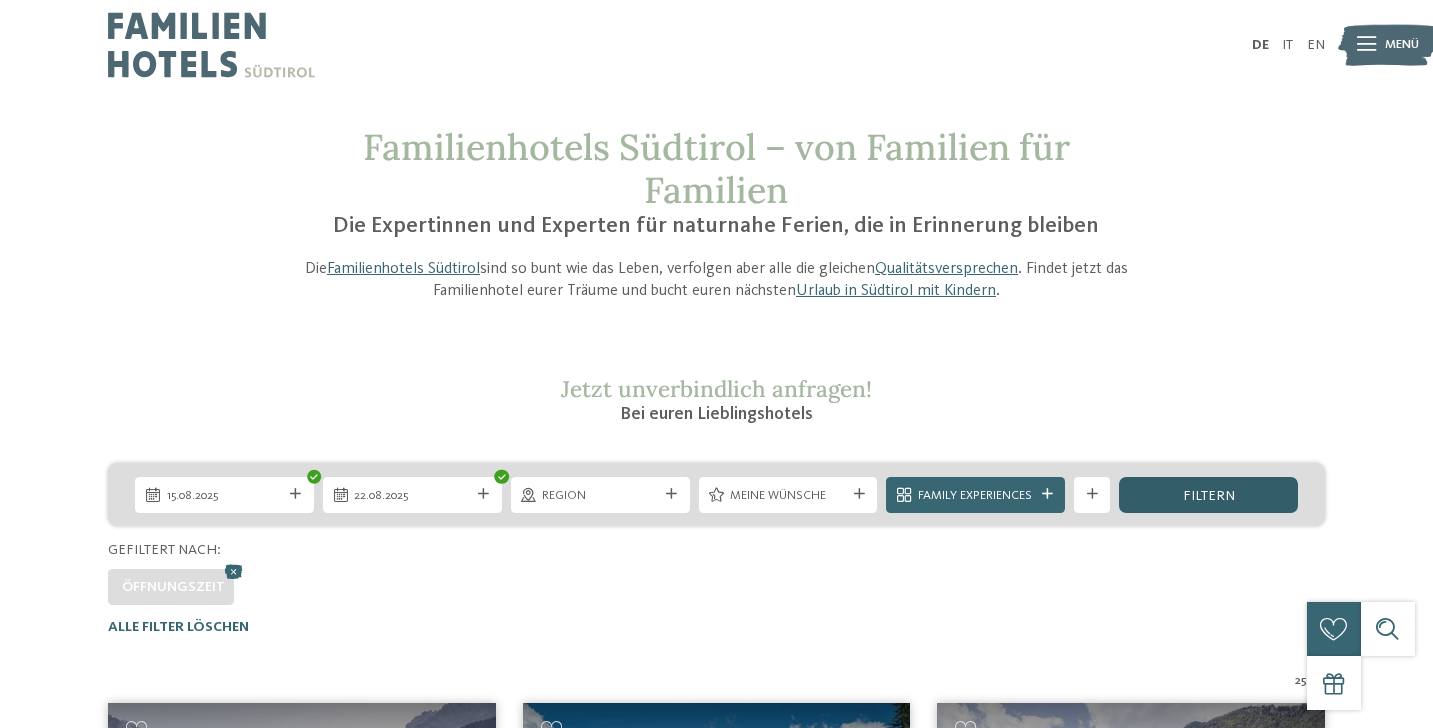 click on "filtern" at bounding box center (1209, 496) 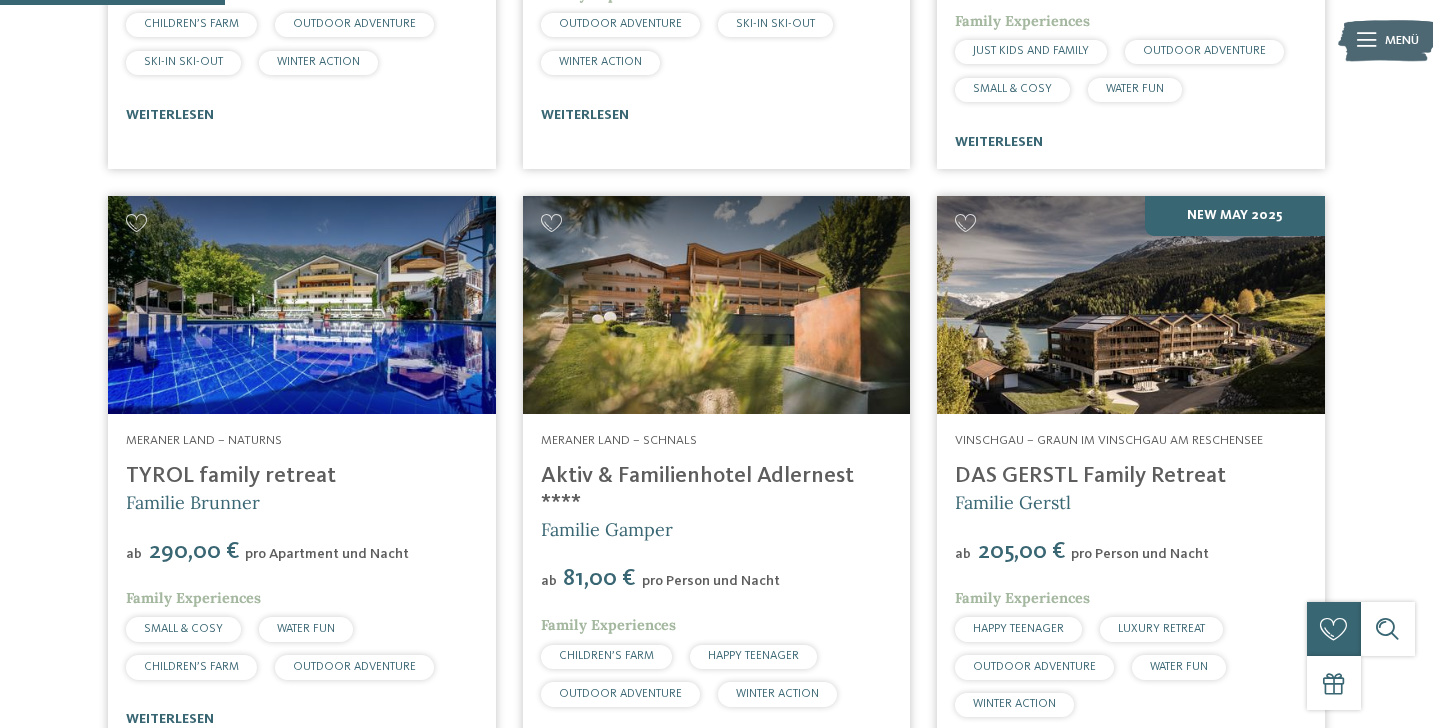 scroll, scrollTop: 1034, scrollLeft: 0, axis: vertical 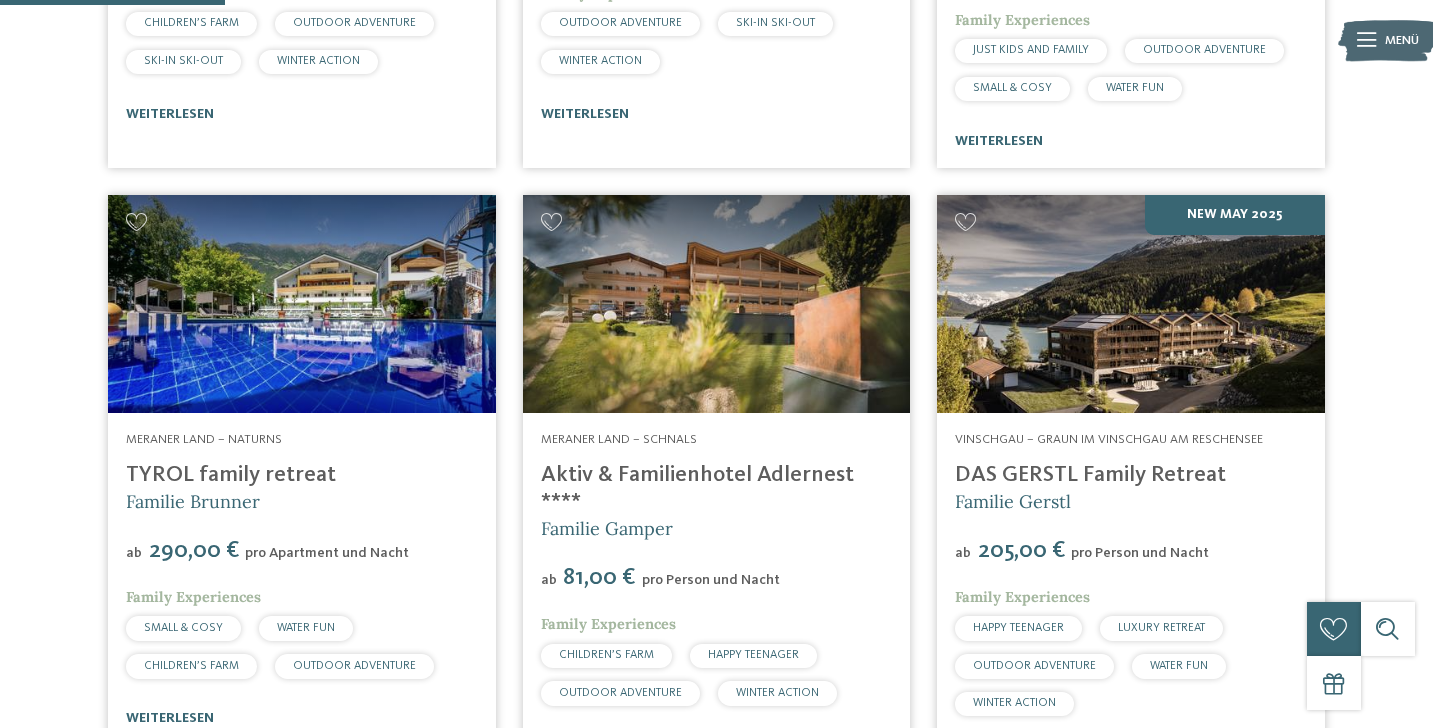 click at bounding box center [717, 304] 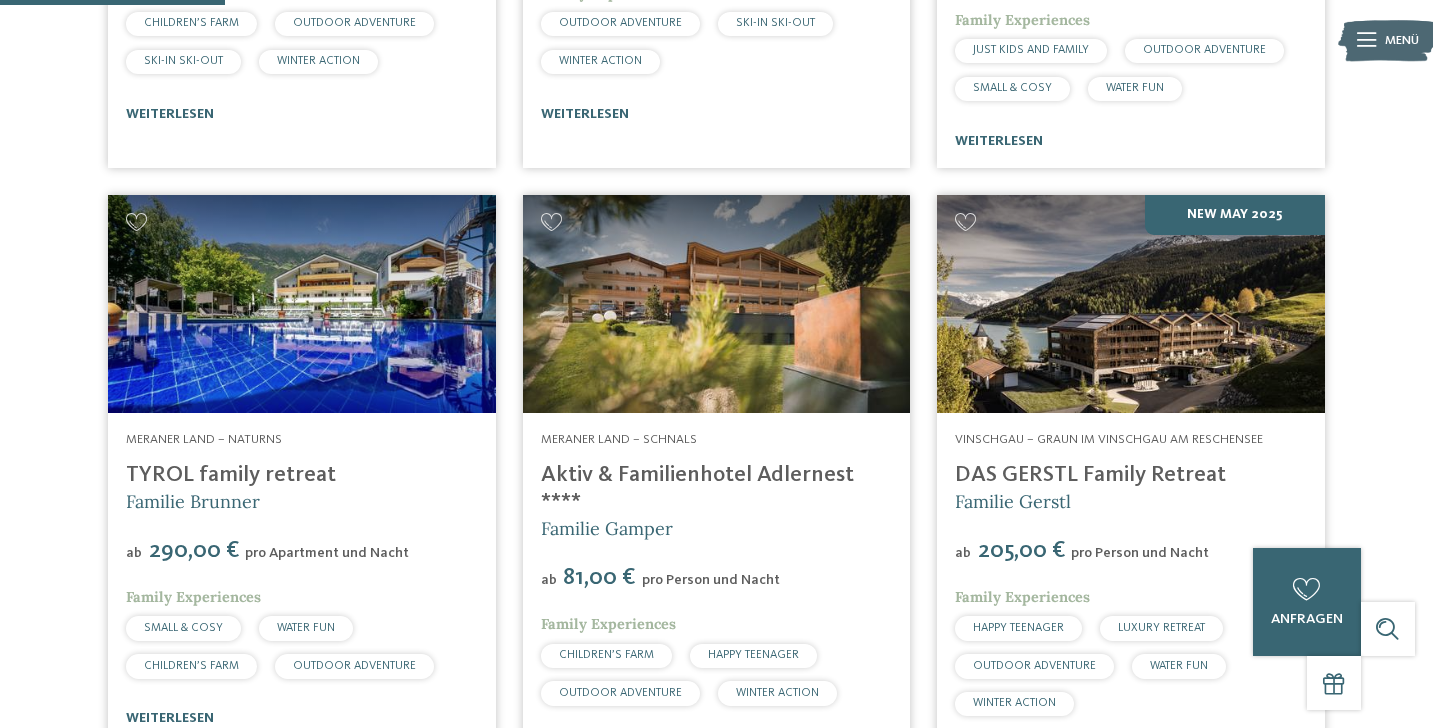 click at bounding box center [1131, 304] 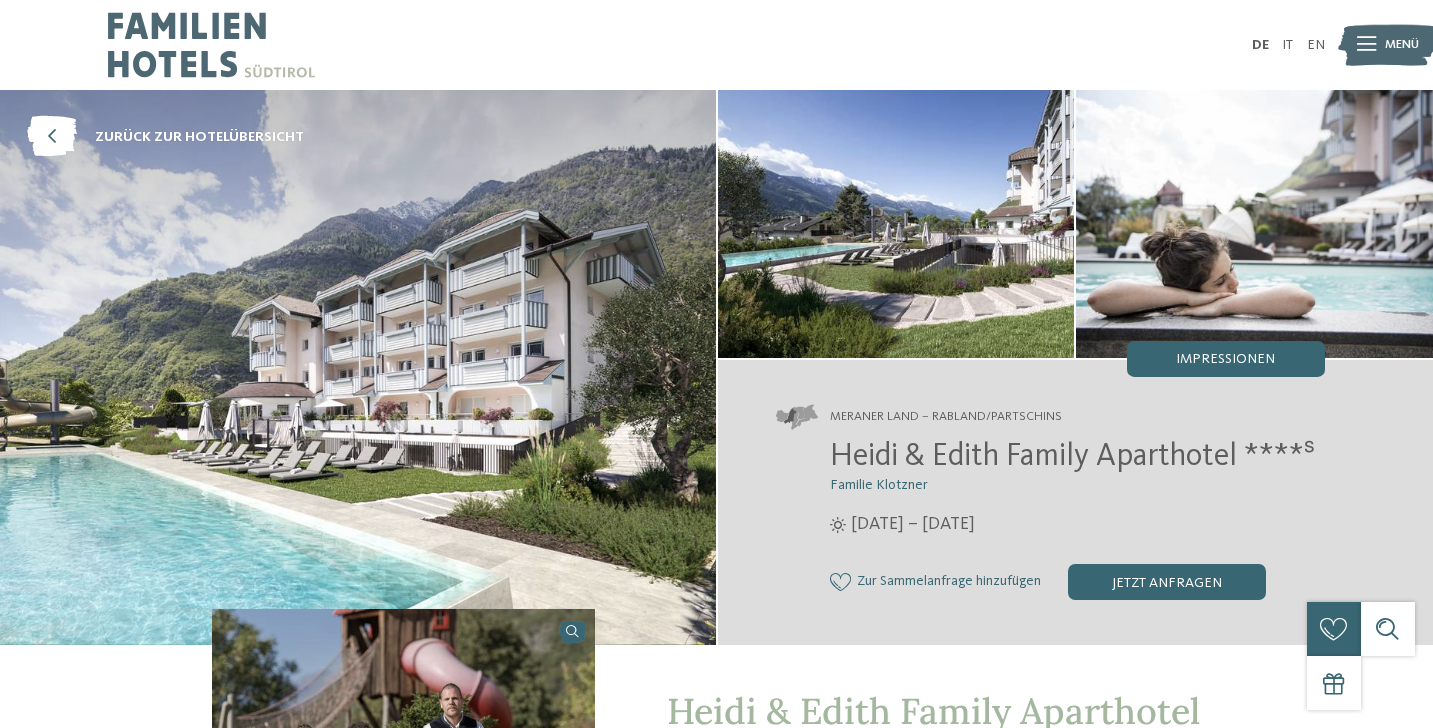 scroll, scrollTop: 0, scrollLeft: 0, axis: both 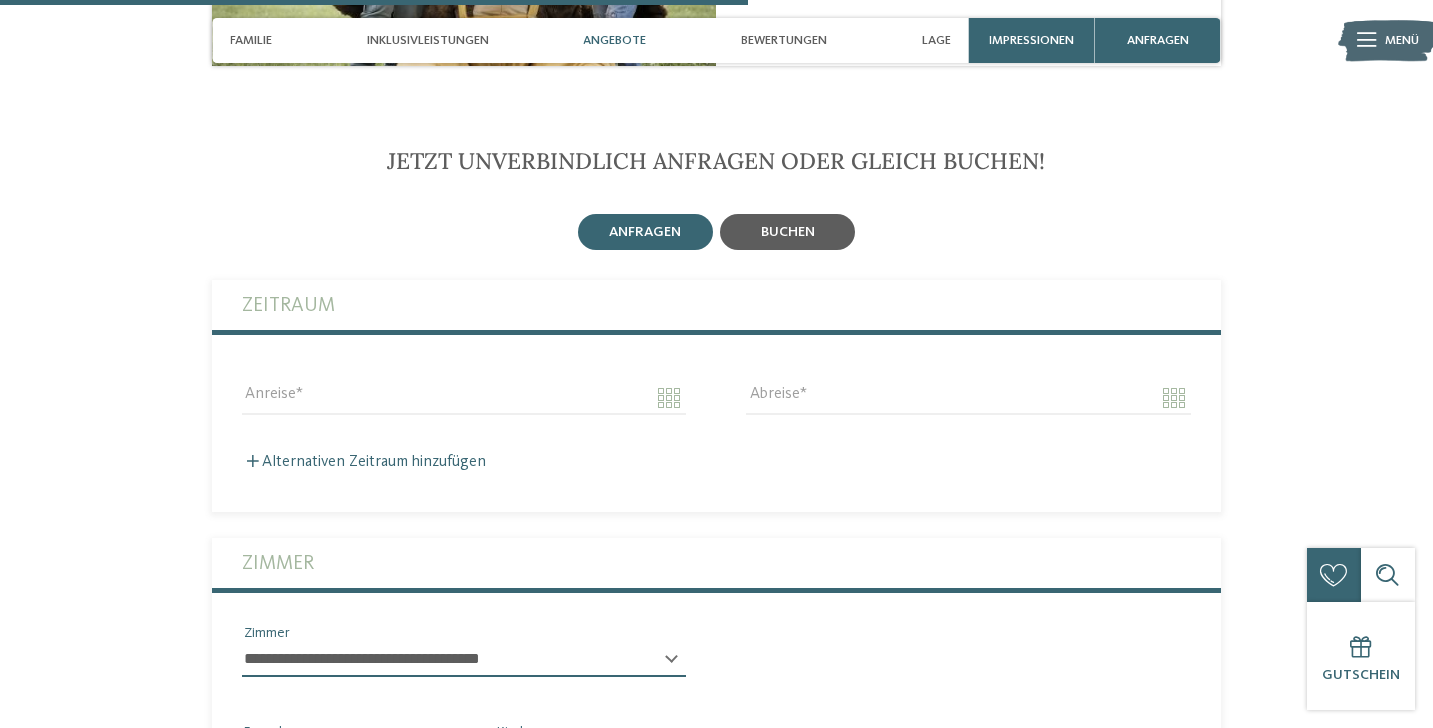 click on "buchen" at bounding box center [787, 232] 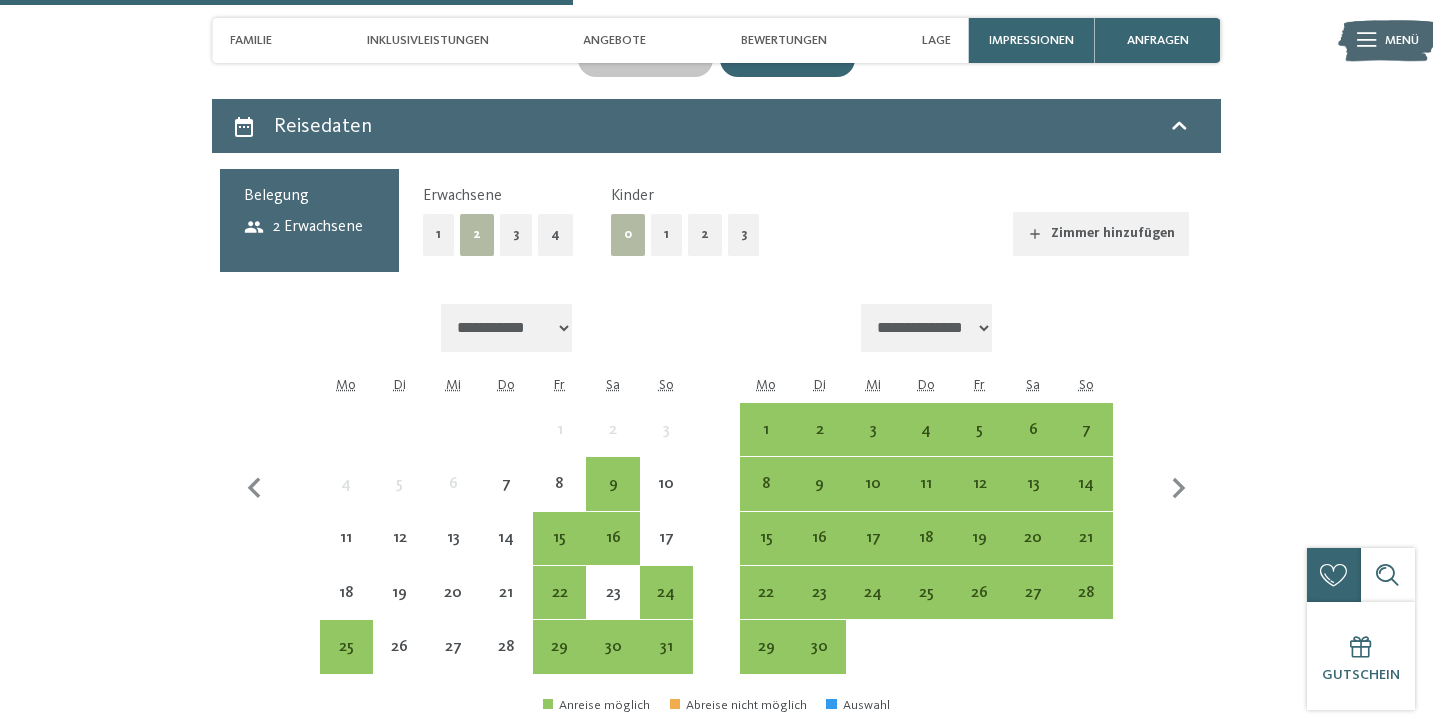 scroll, scrollTop: 3114, scrollLeft: 0, axis: vertical 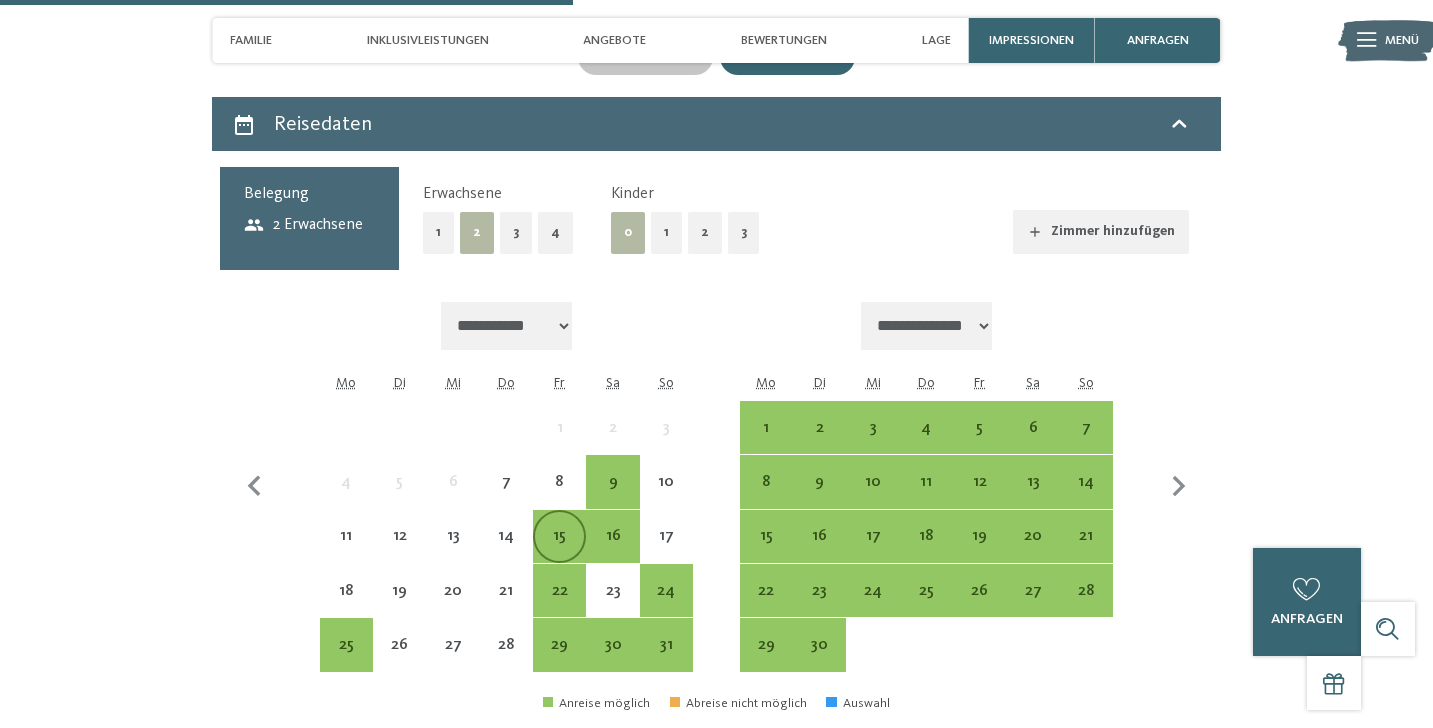 click on "15" at bounding box center [559, 552] 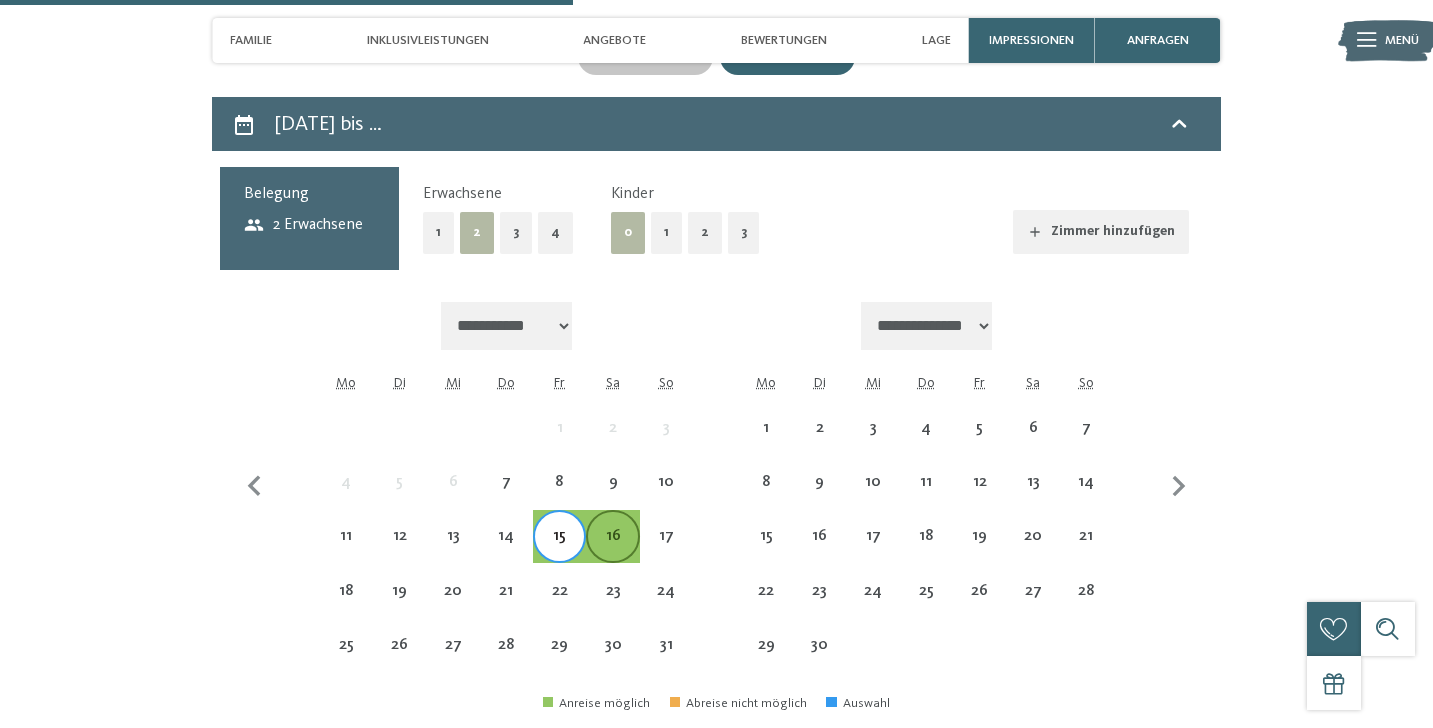 click on "16" at bounding box center (612, 552) 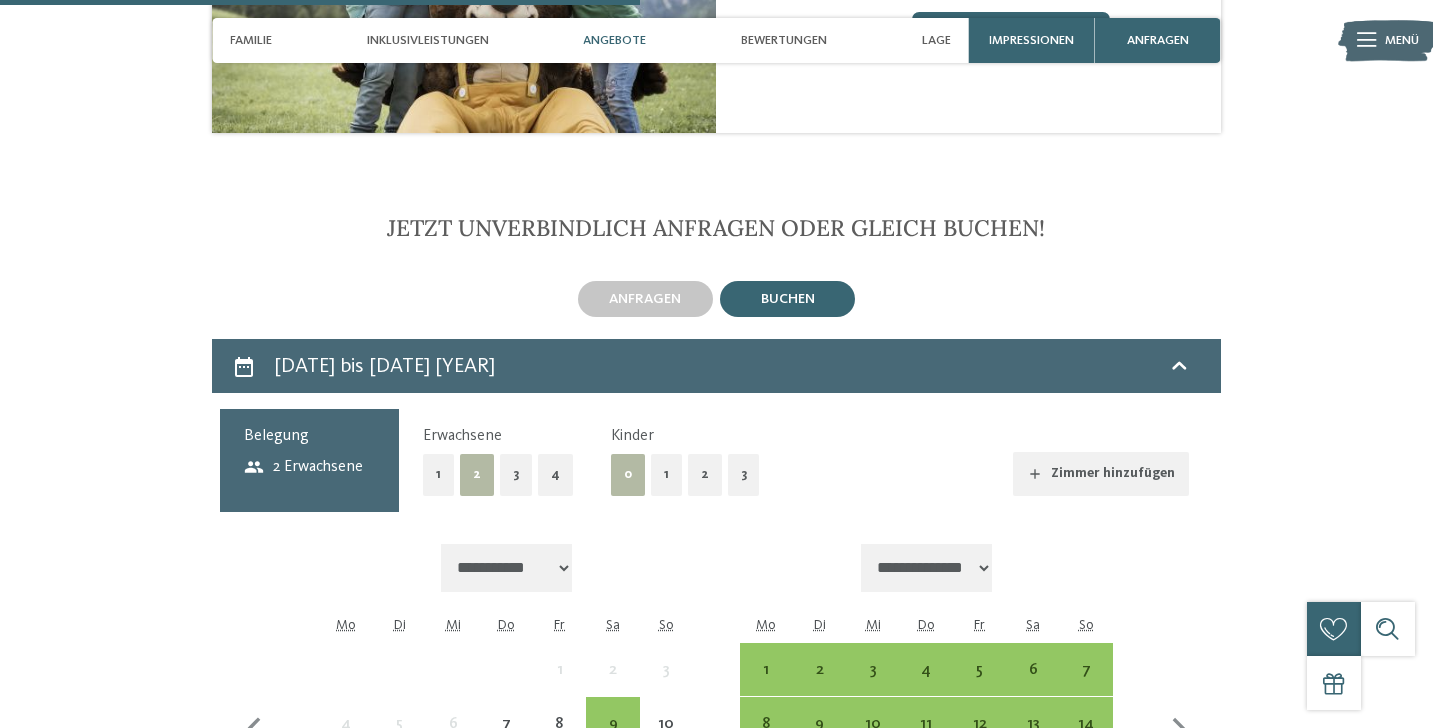 scroll, scrollTop: 2655, scrollLeft: 0, axis: vertical 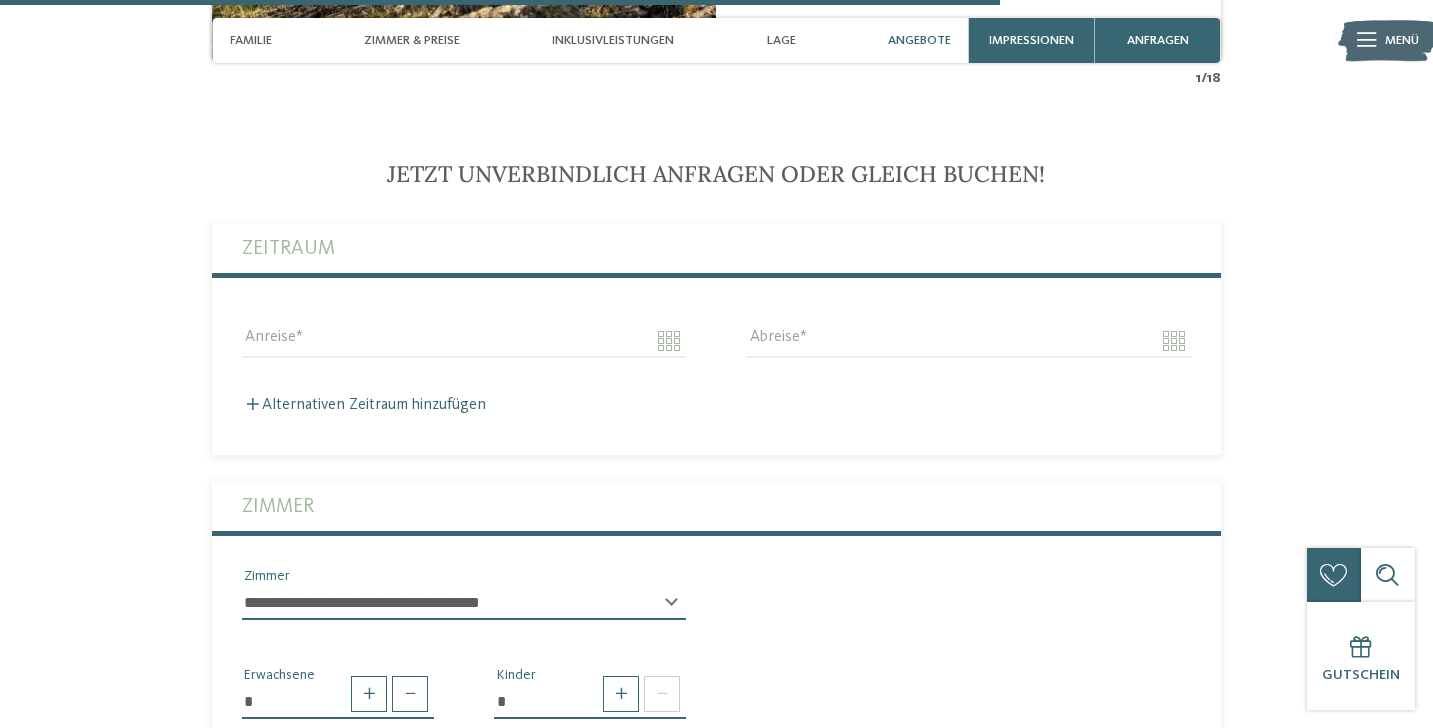 click on "Anreise" at bounding box center (464, 340) 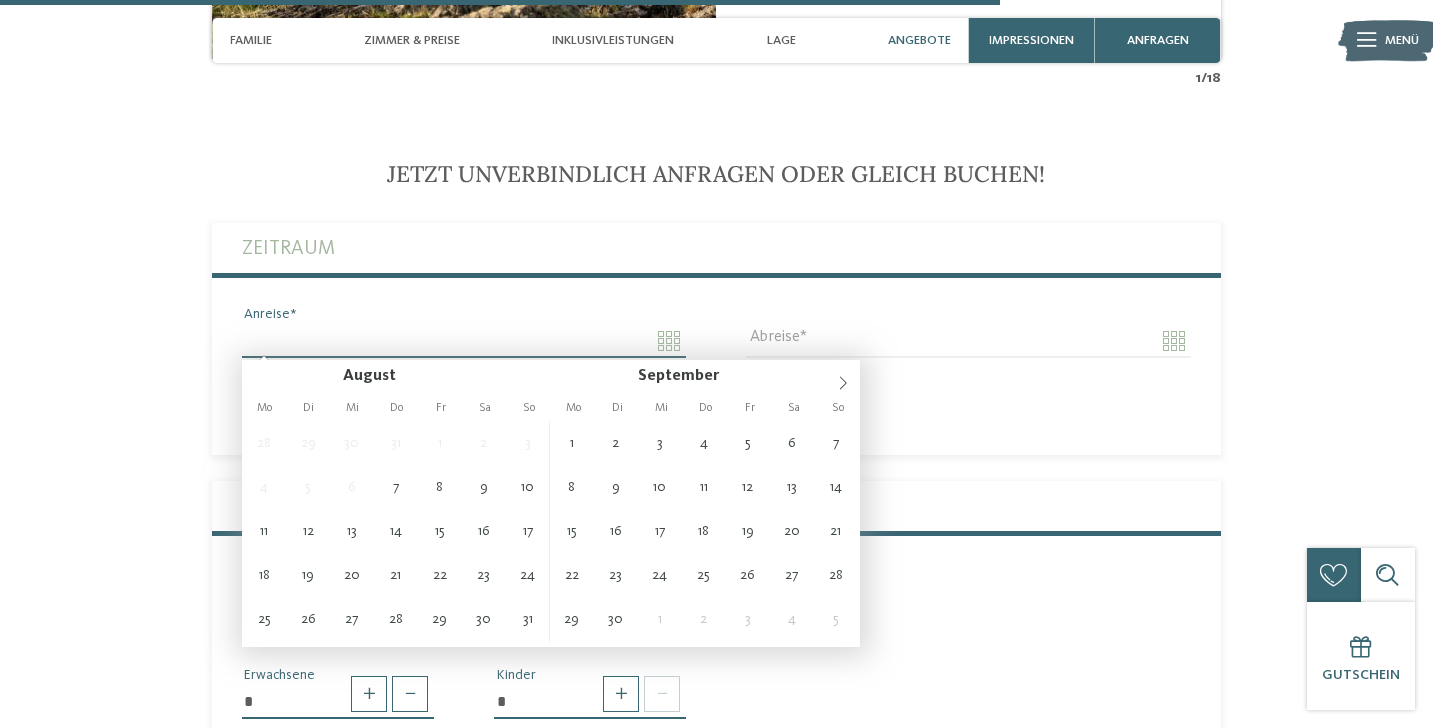 click on "Anreise" at bounding box center (464, 341) 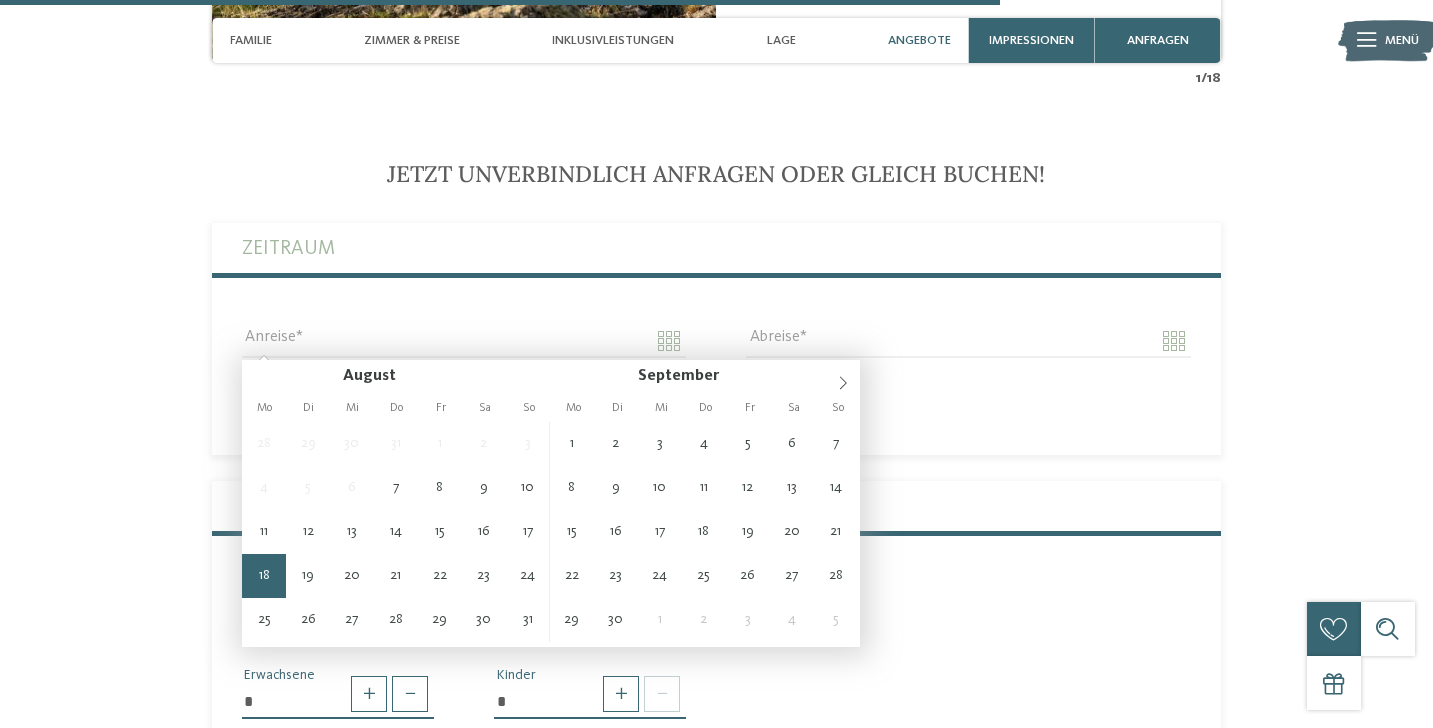 type on "**********" 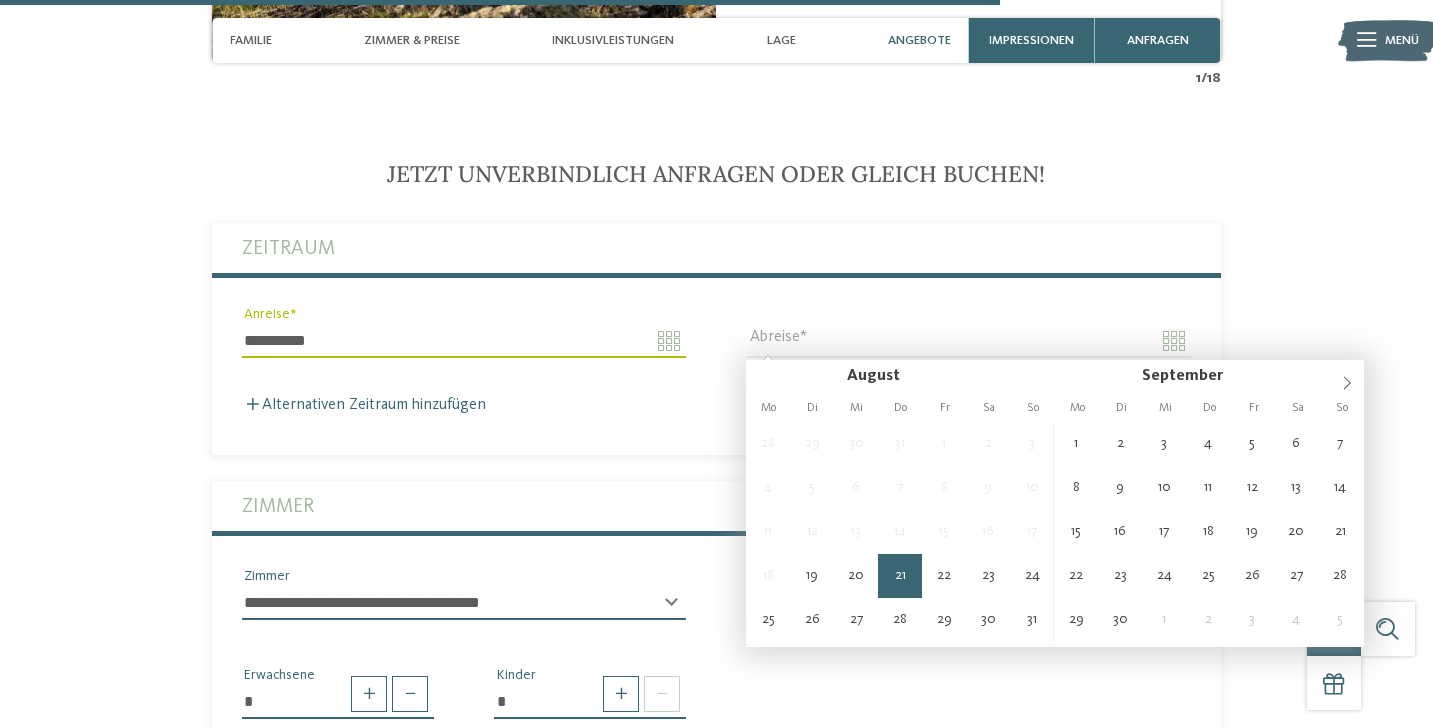 type on "**********" 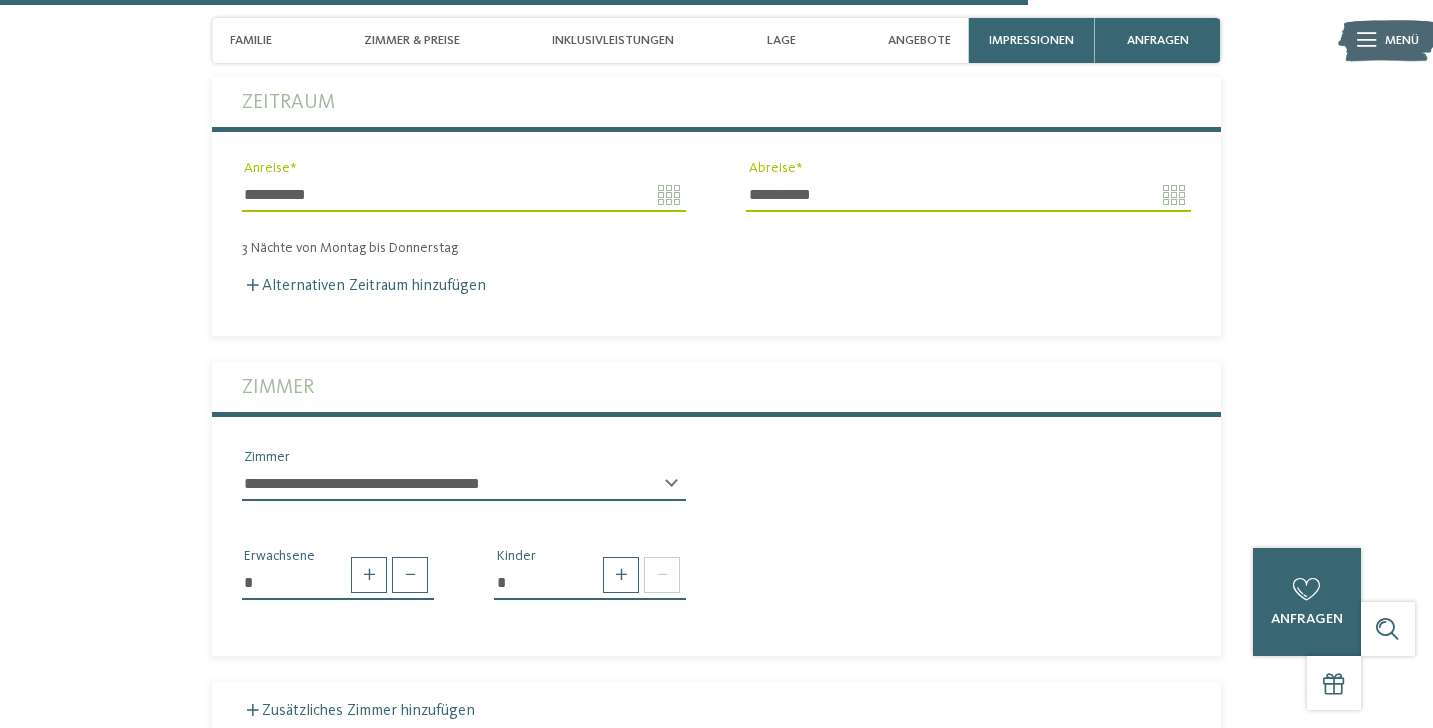 scroll, scrollTop: 4406, scrollLeft: 0, axis: vertical 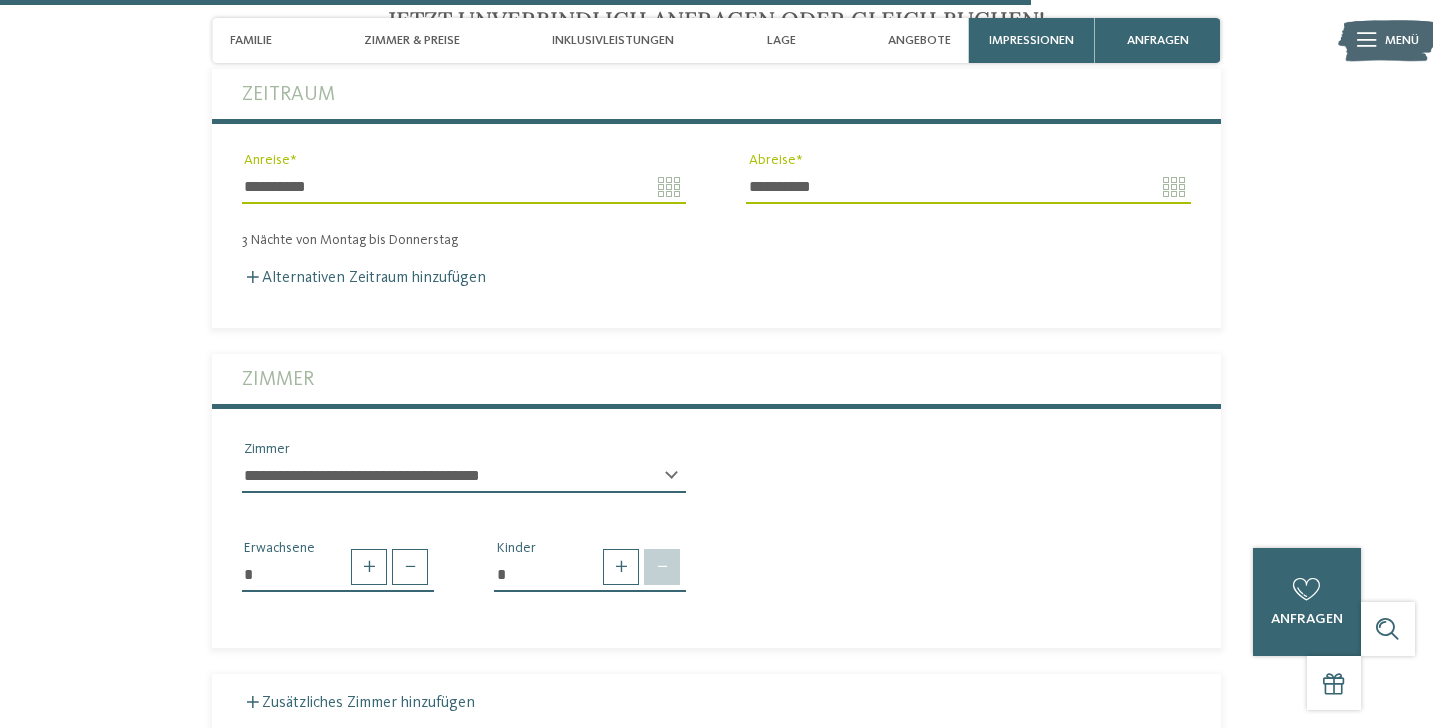 click at bounding box center [662, 567] 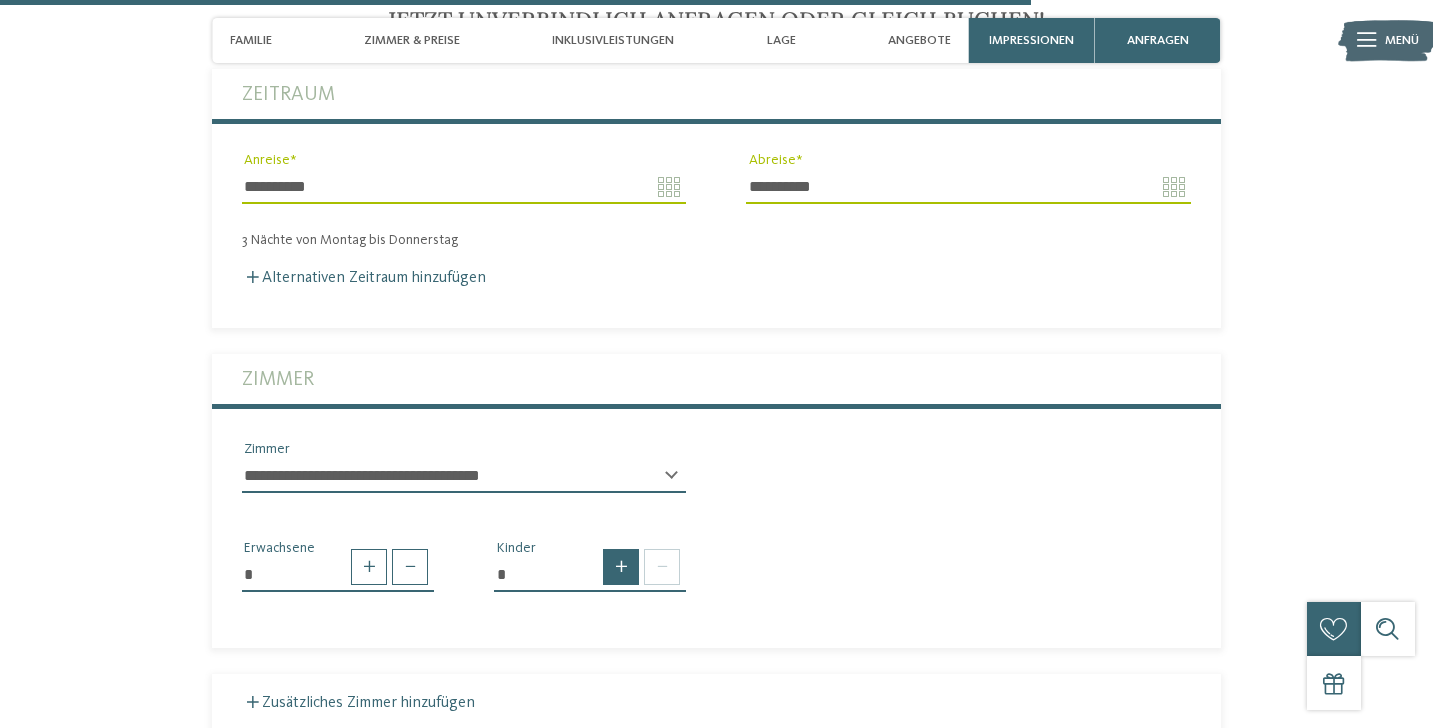 click at bounding box center [621, 567] 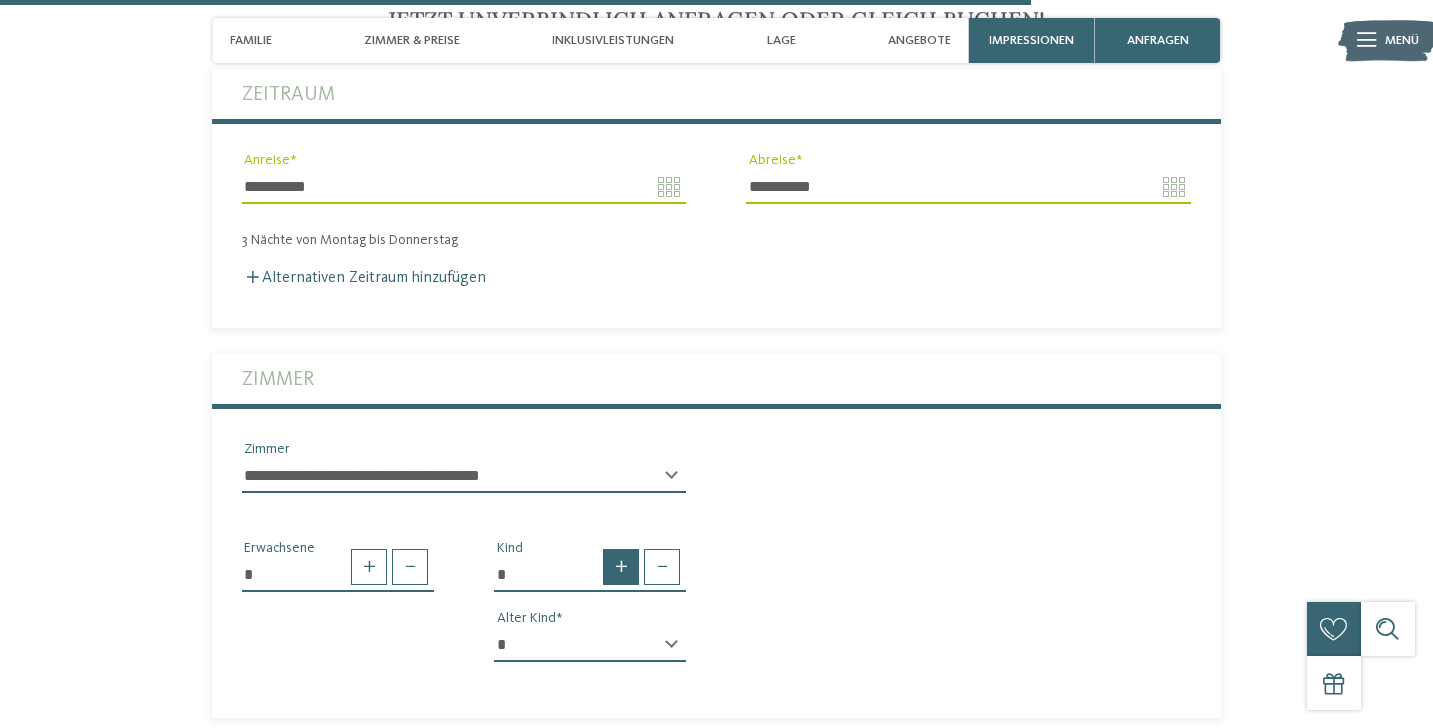 click at bounding box center (621, 567) 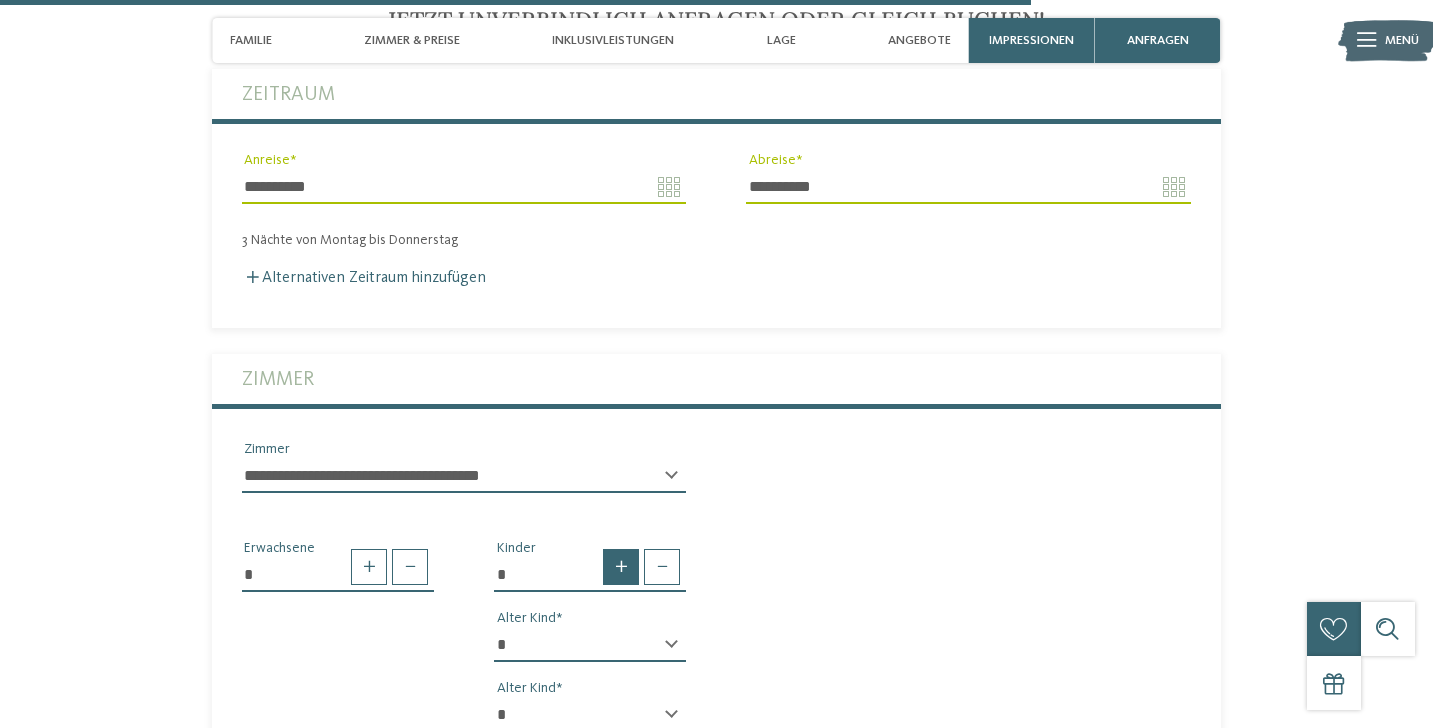 click at bounding box center [621, 567] 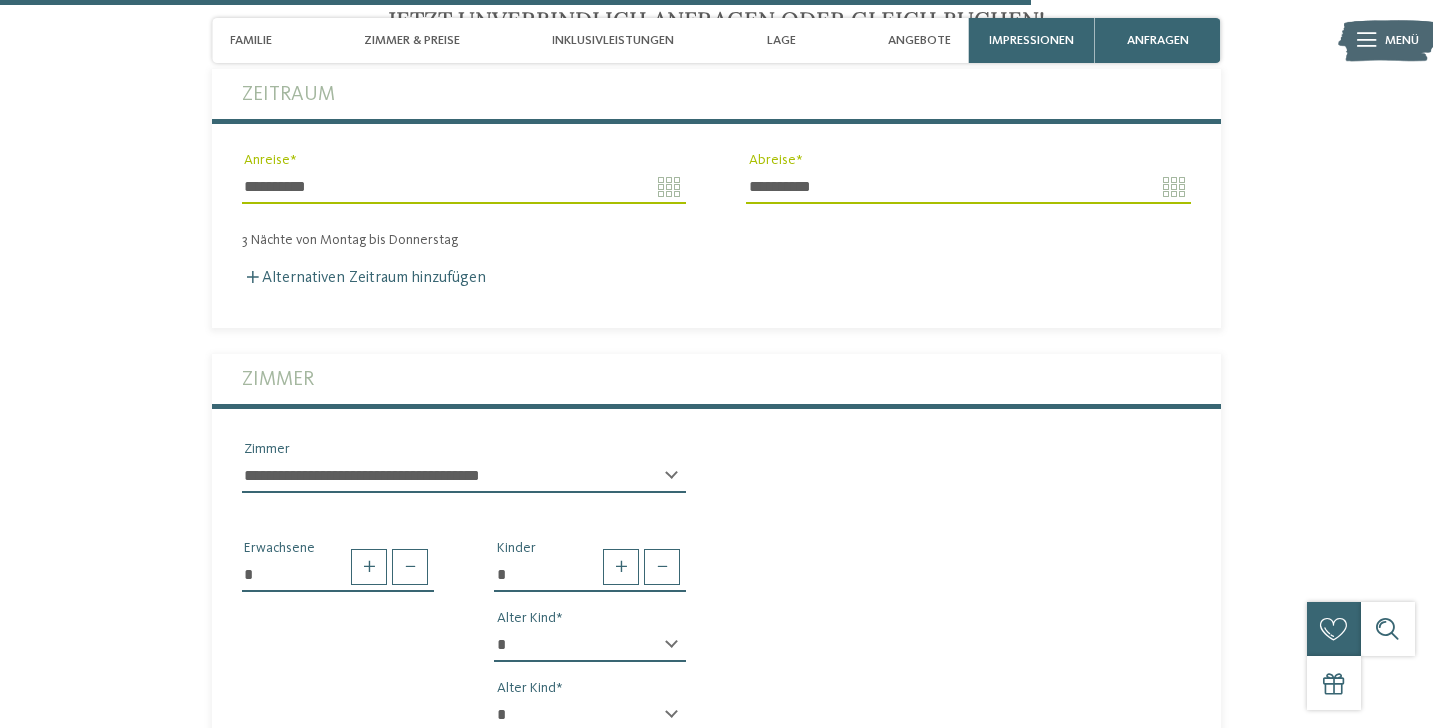 click on "* * * * * * * * * * * ** ** ** ** ** ** ** **" at bounding box center [590, 645] 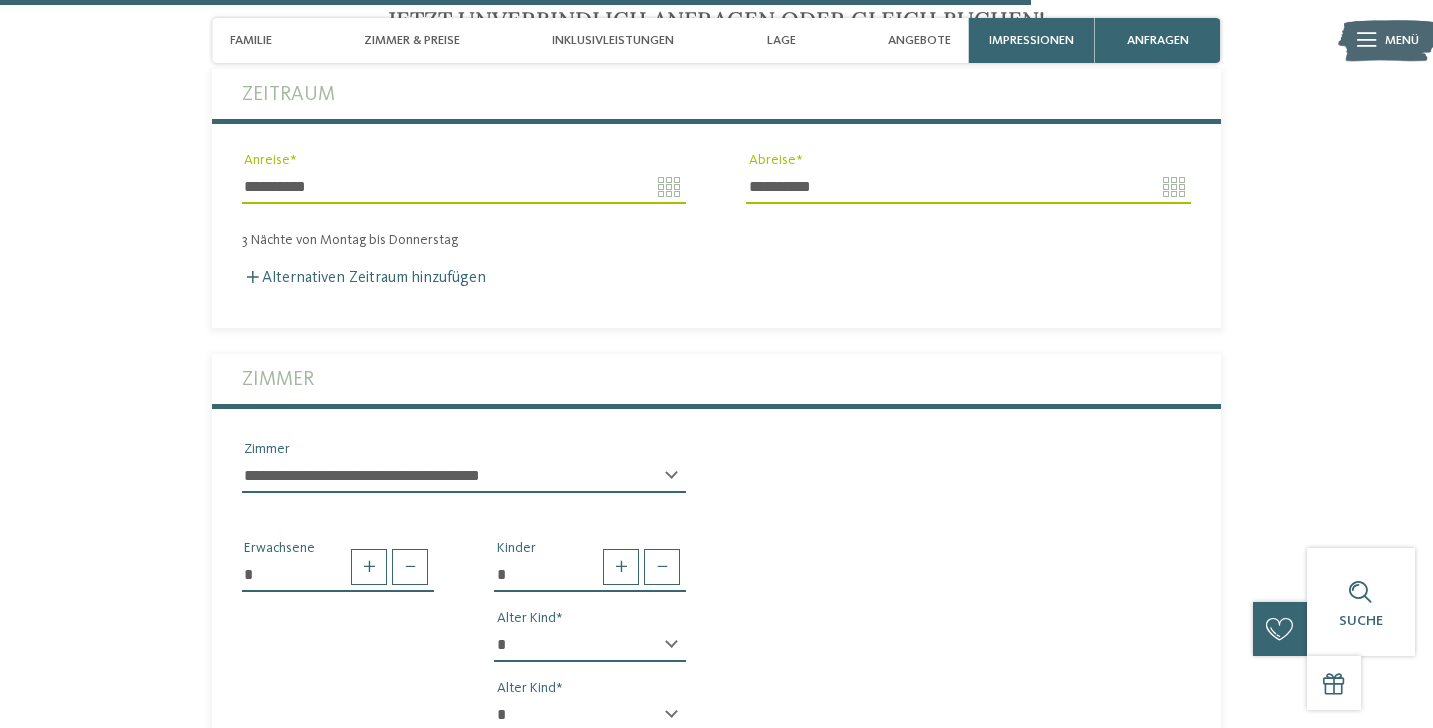 select on "**" 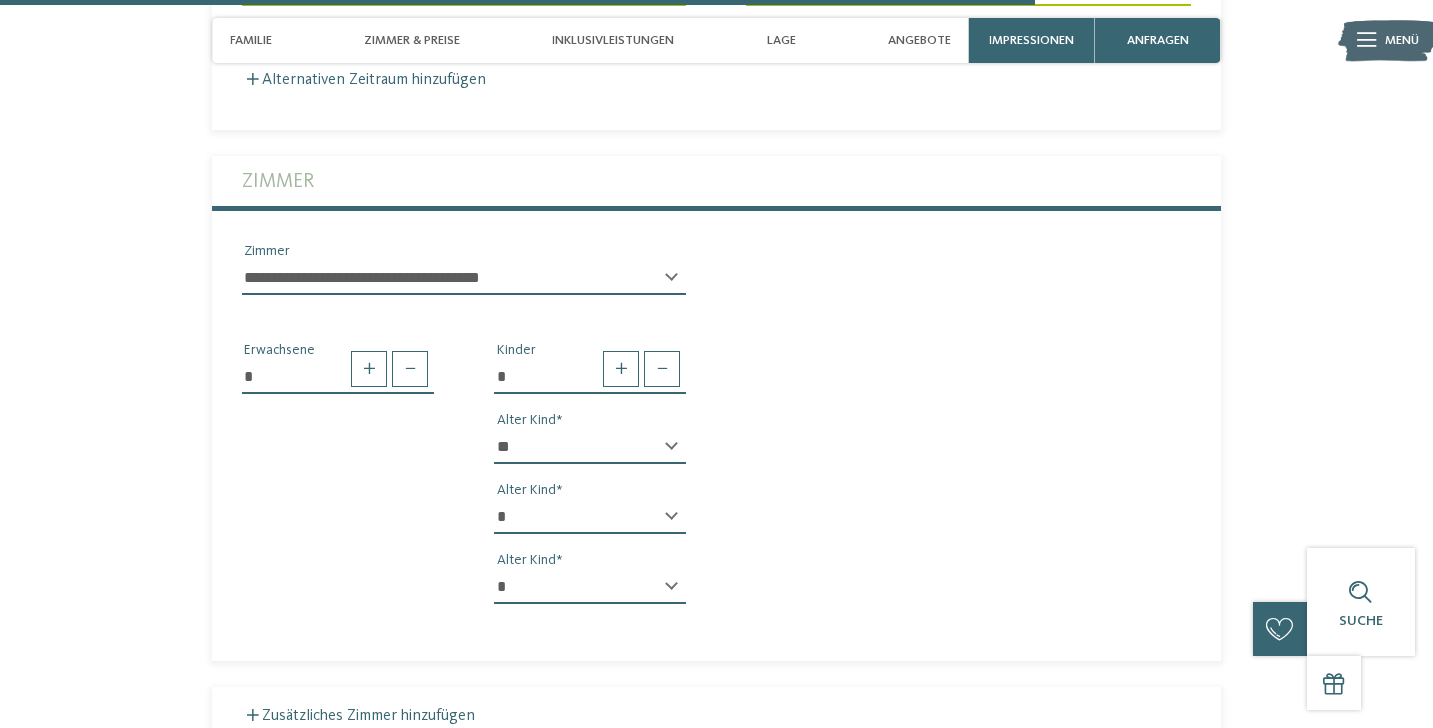 scroll, scrollTop: 4619, scrollLeft: 0, axis: vertical 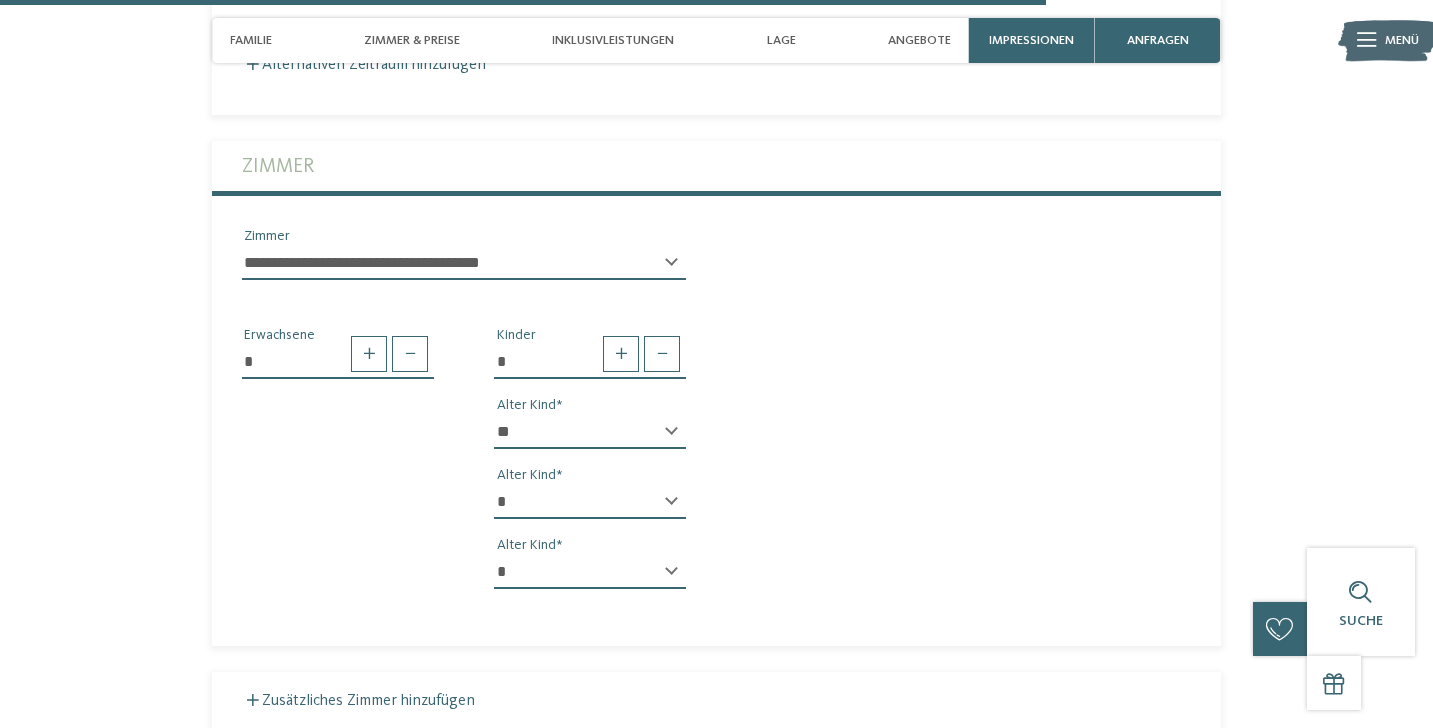 click on "* * * * * * * * * * * ** ** ** ** ** ** ** **" at bounding box center [590, 502] 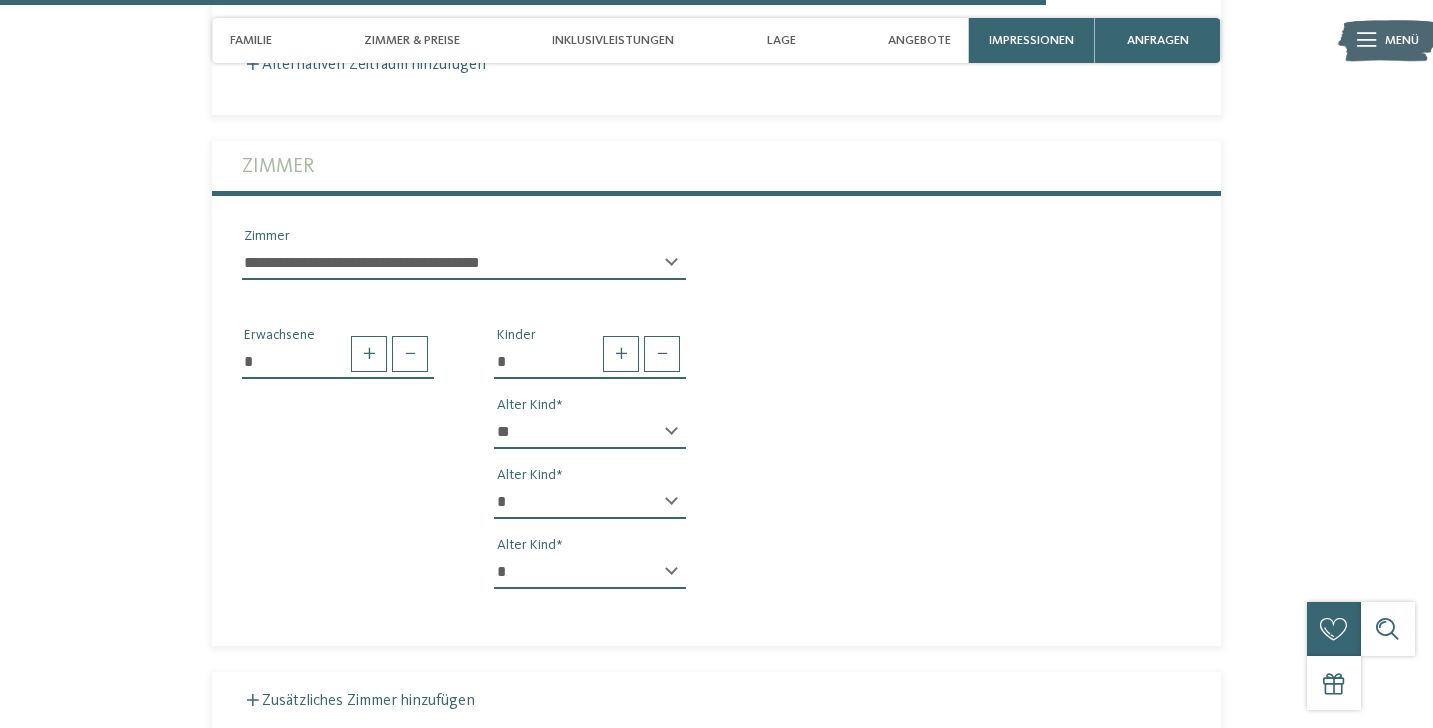 select on "**" 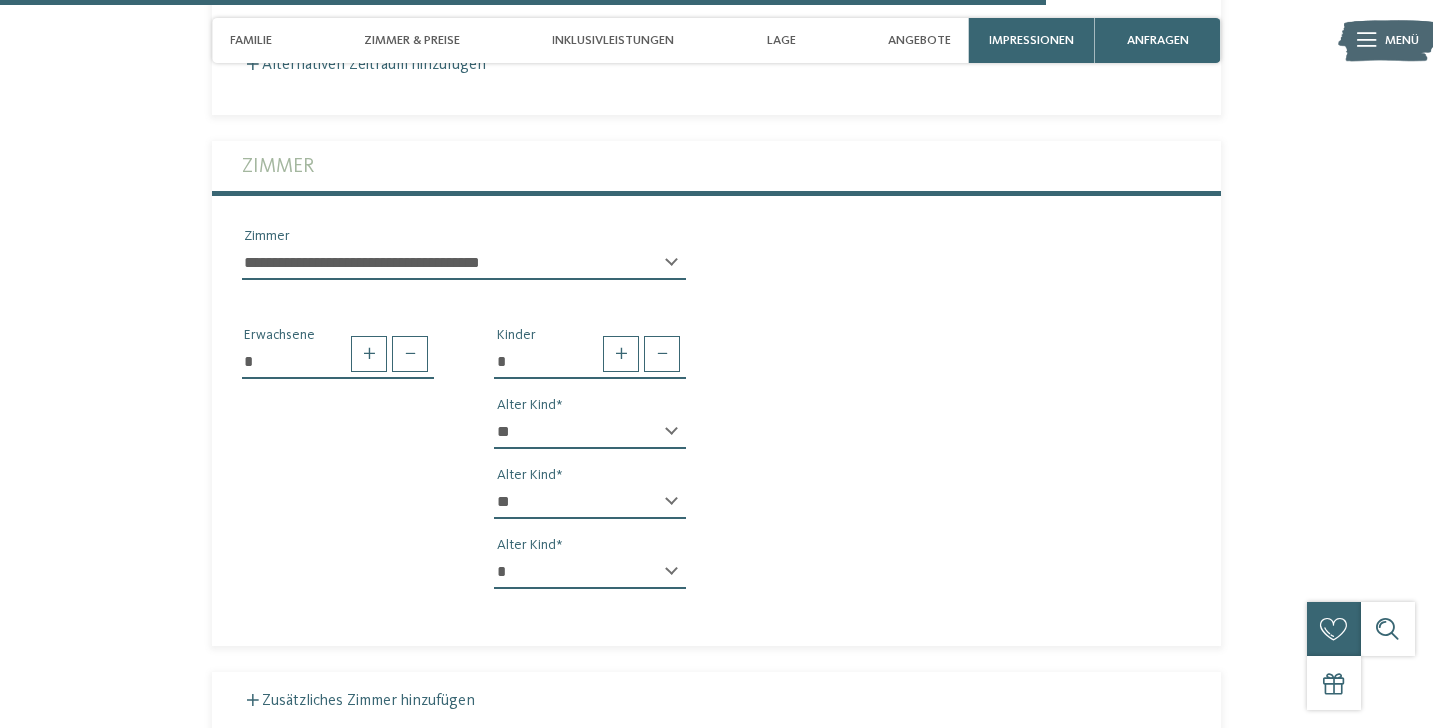 click on "* * * * * * * * * * * ** ** ** ** ** ** ** **" at bounding box center (590, 572) 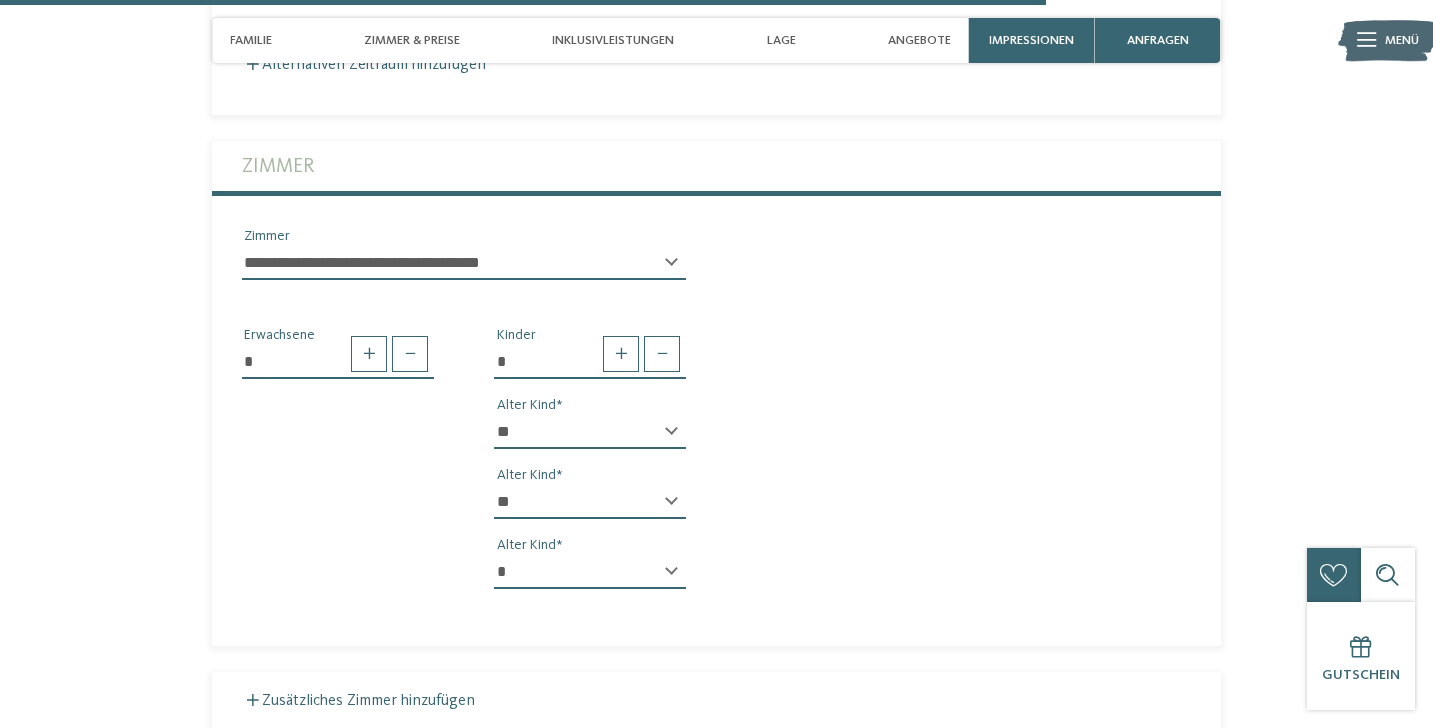 select on "*" 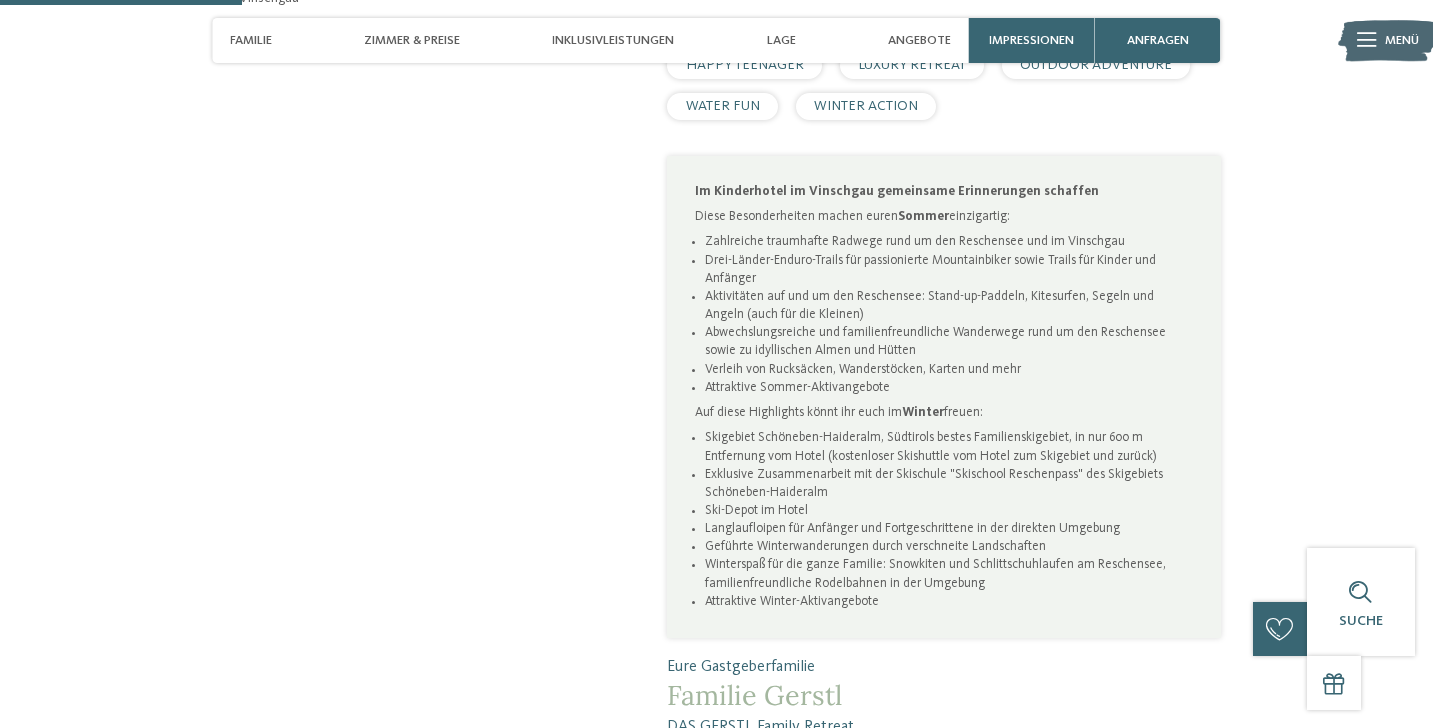 scroll, scrollTop: 1063, scrollLeft: 0, axis: vertical 